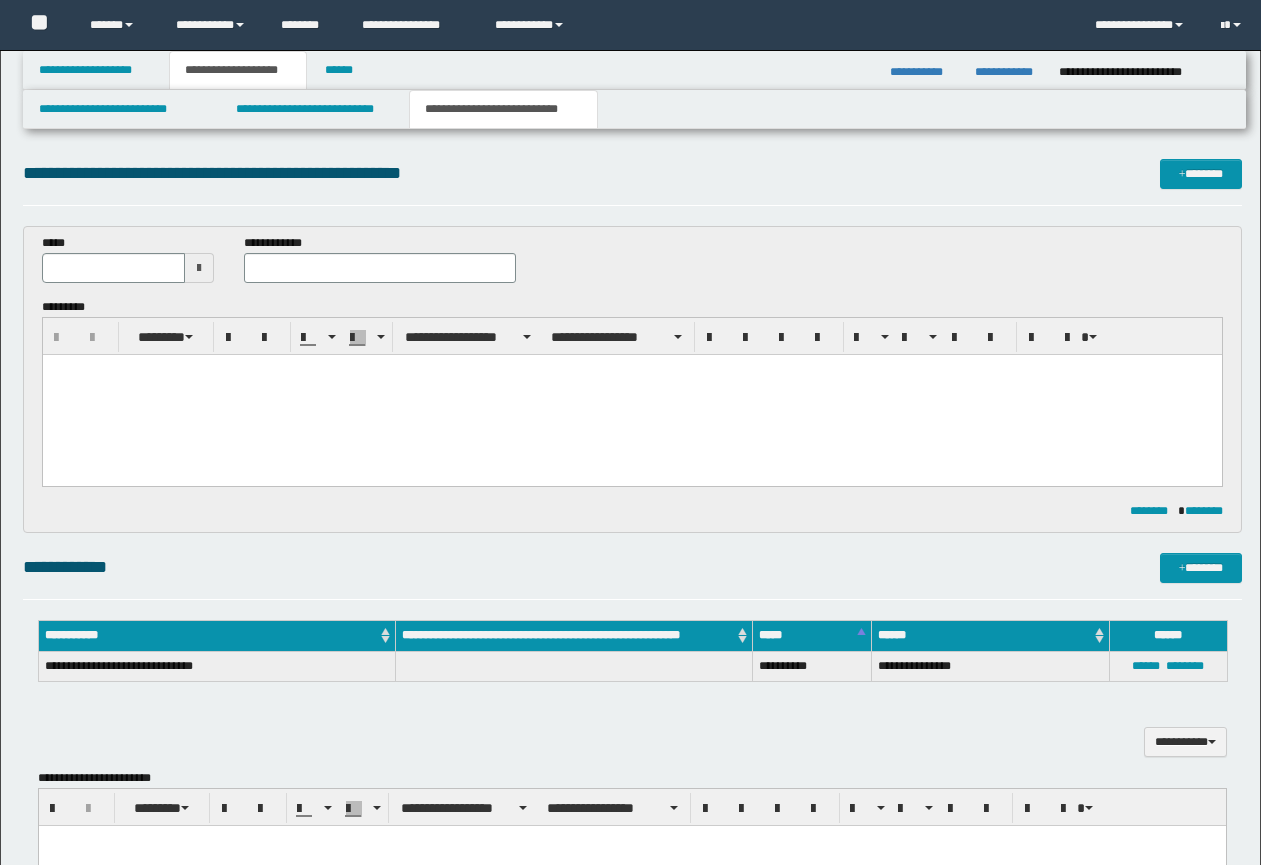 scroll, scrollTop: 366, scrollLeft: 0, axis: vertical 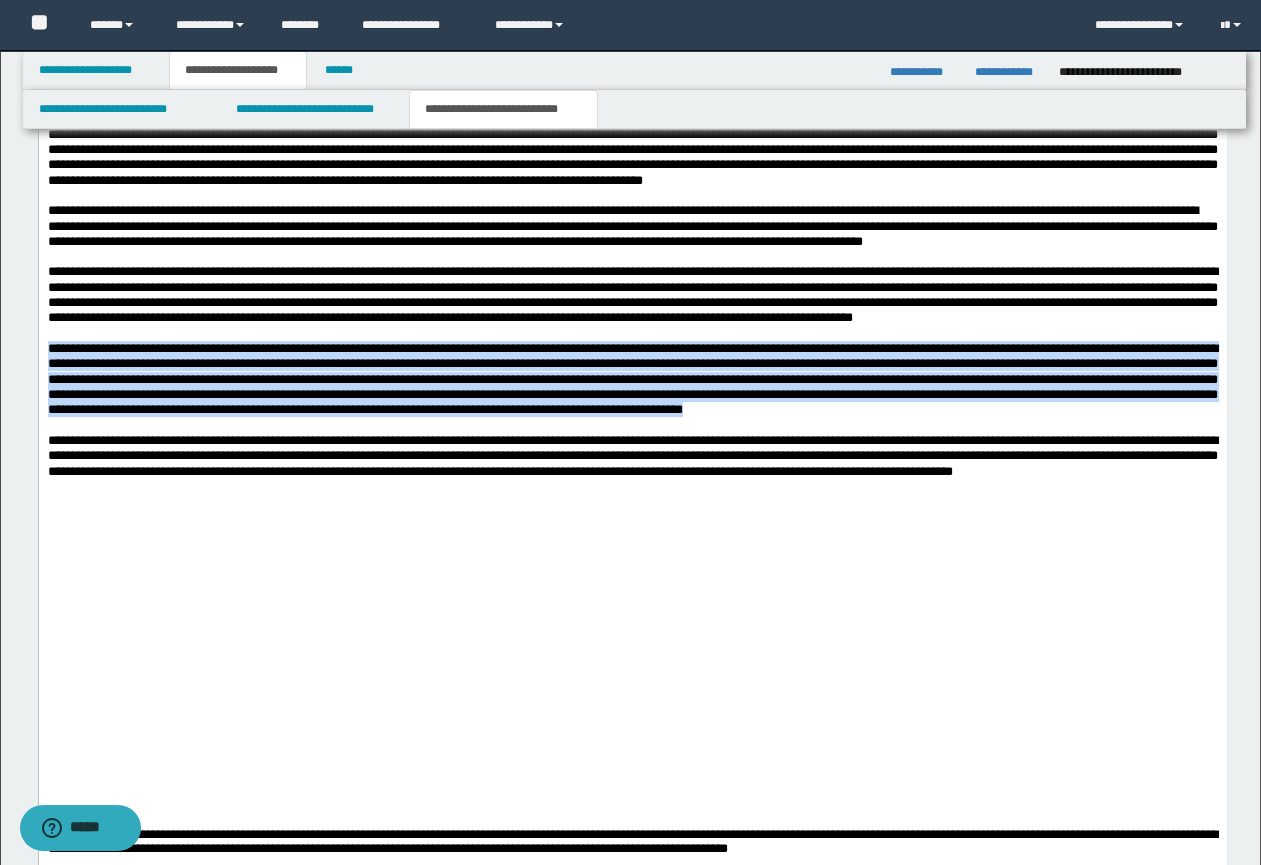 click at bounding box center (632, 378) 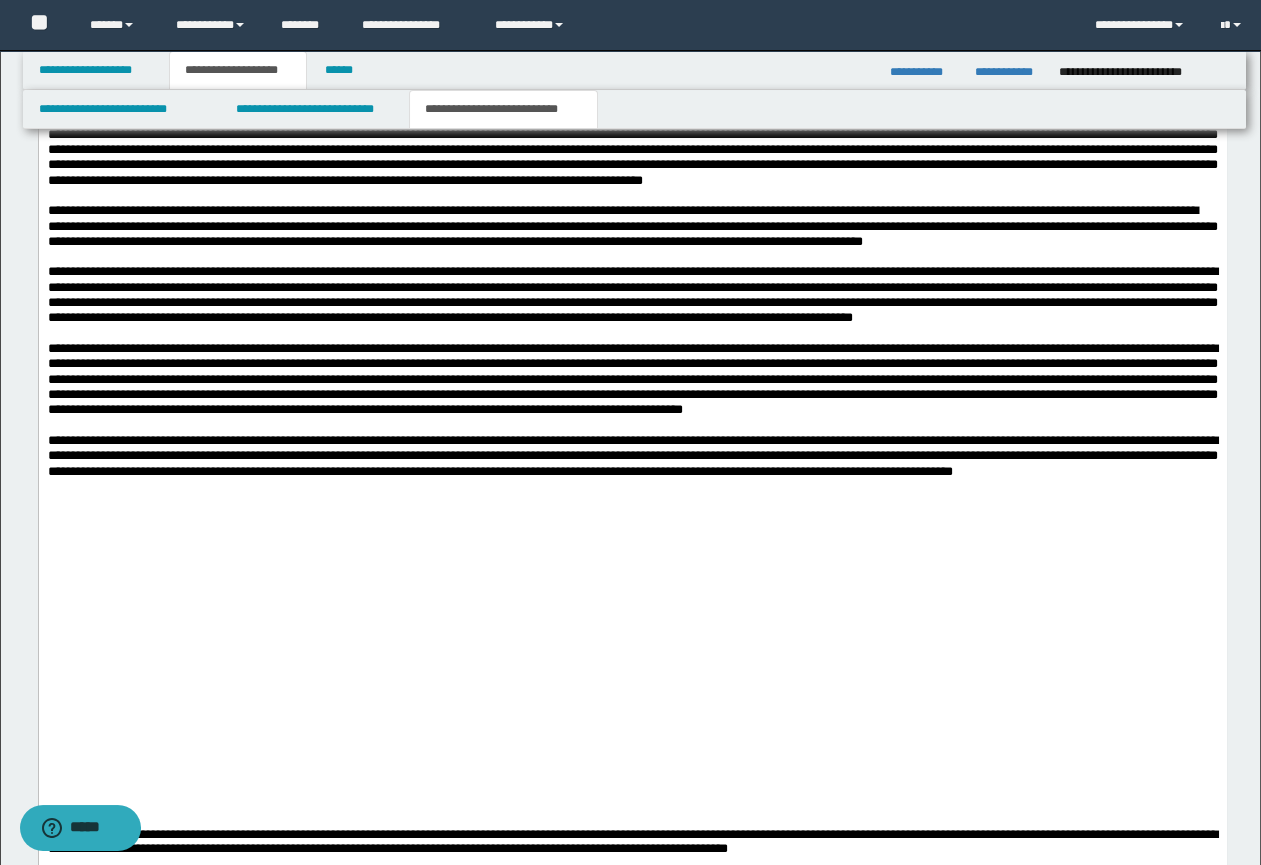 click at bounding box center [632, 332] 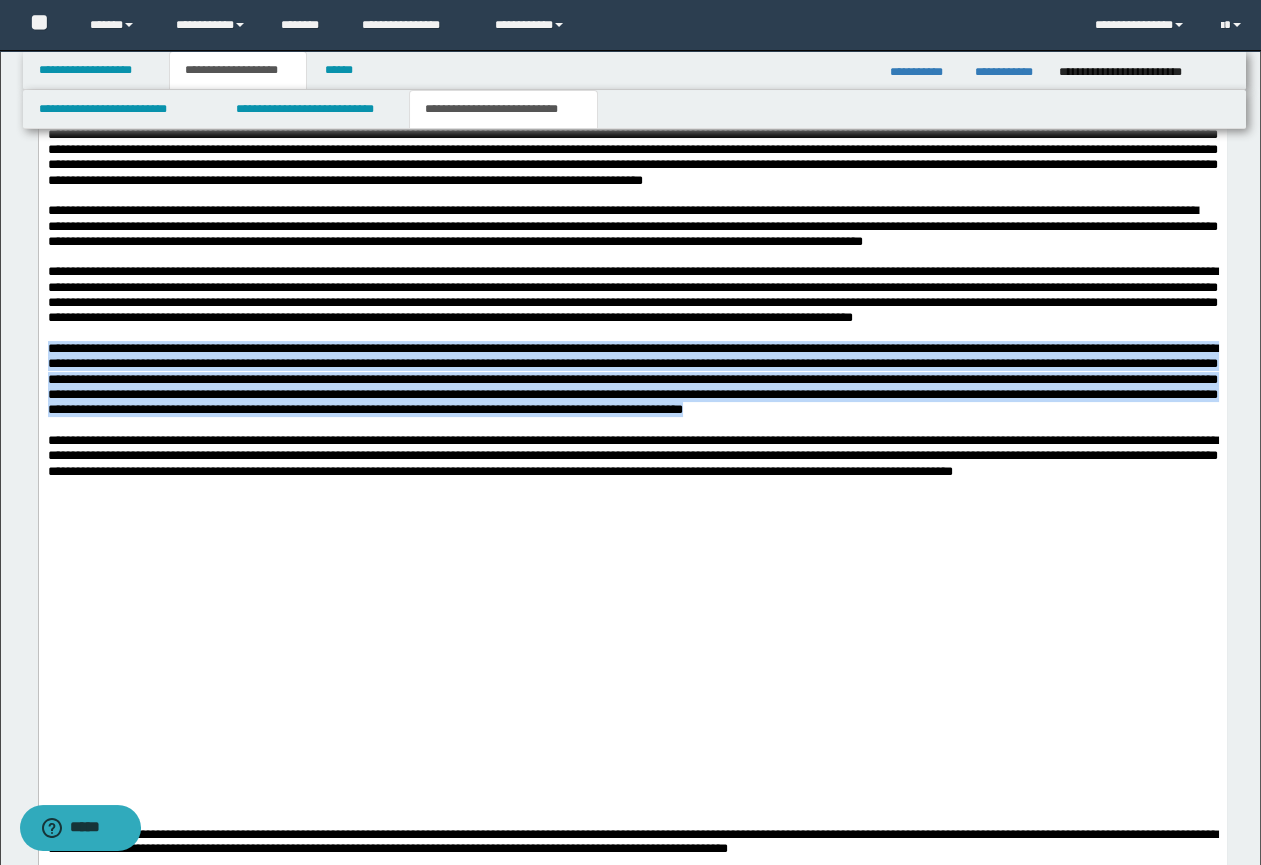 drag, startPoint x: 48, startPoint y: 394, endPoint x: 785, endPoint y: 482, distance: 742.23517 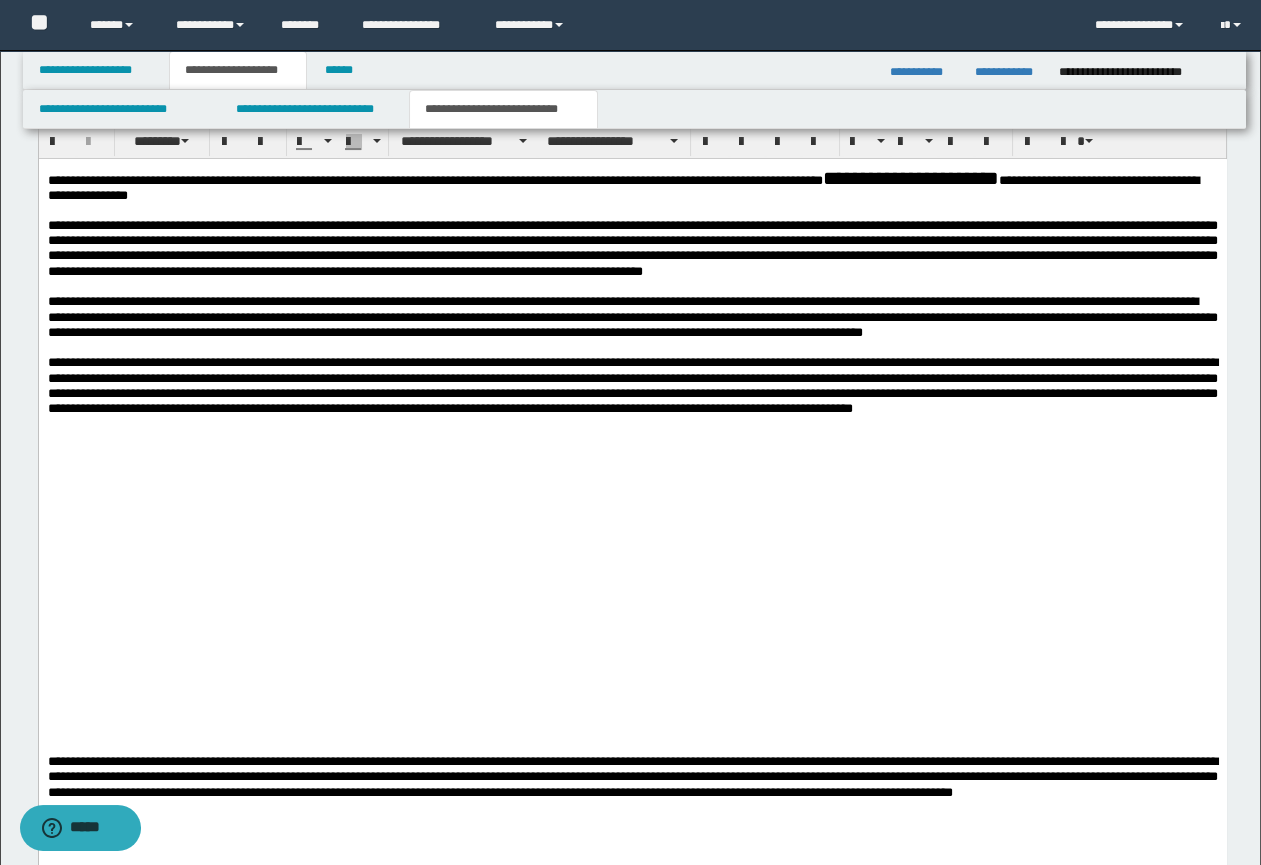 scroll, scrollTop: 674, scrollLeft: 0, axis: vertical 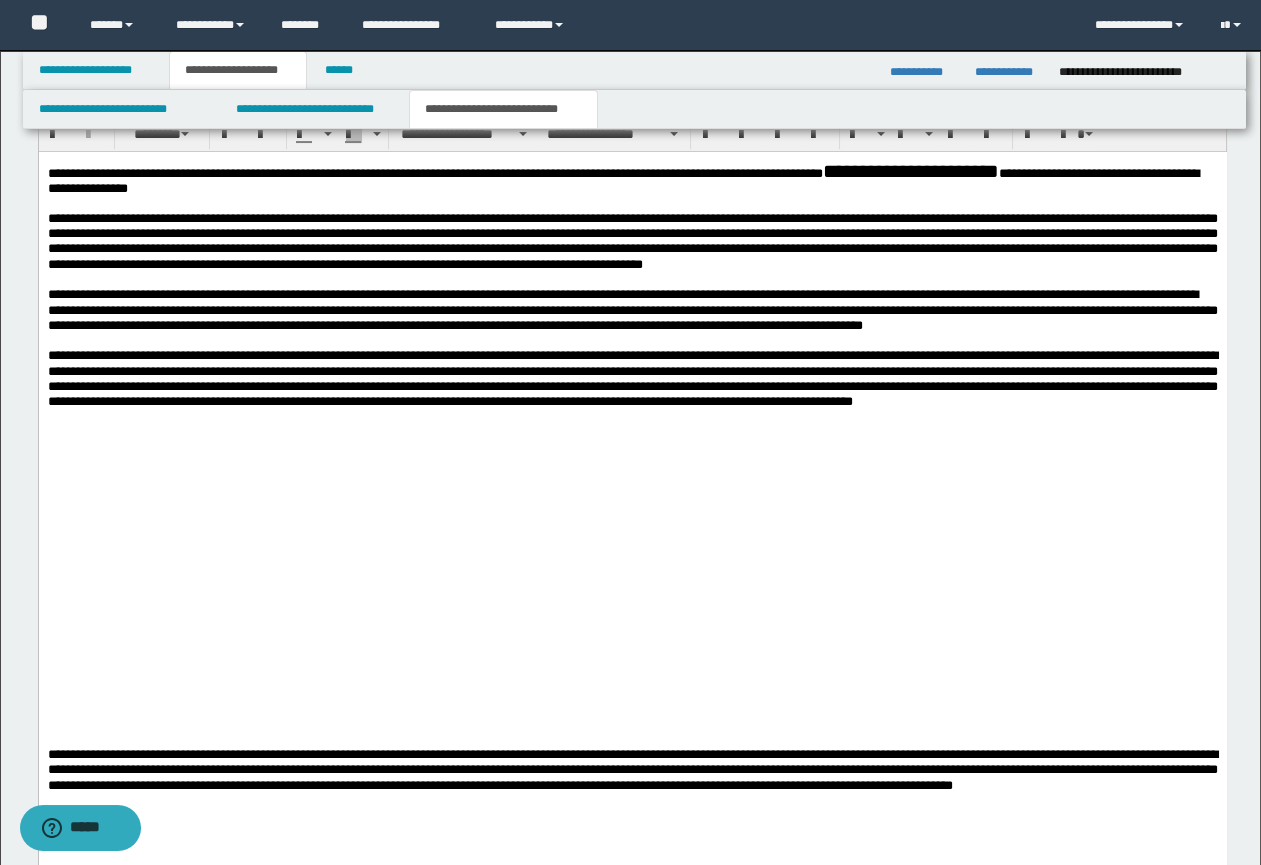 click at bounding box center (632, 416) 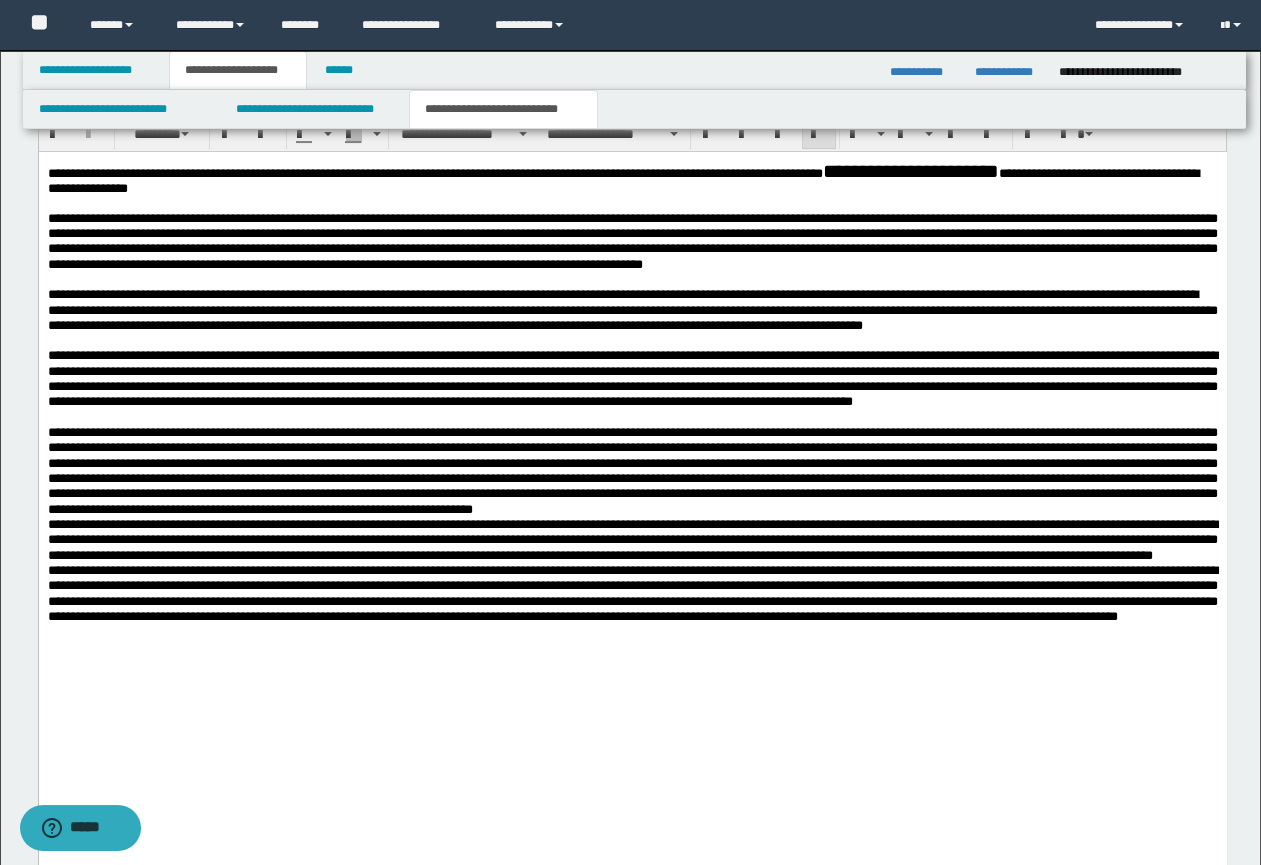 click at bounding box center [632, 470] 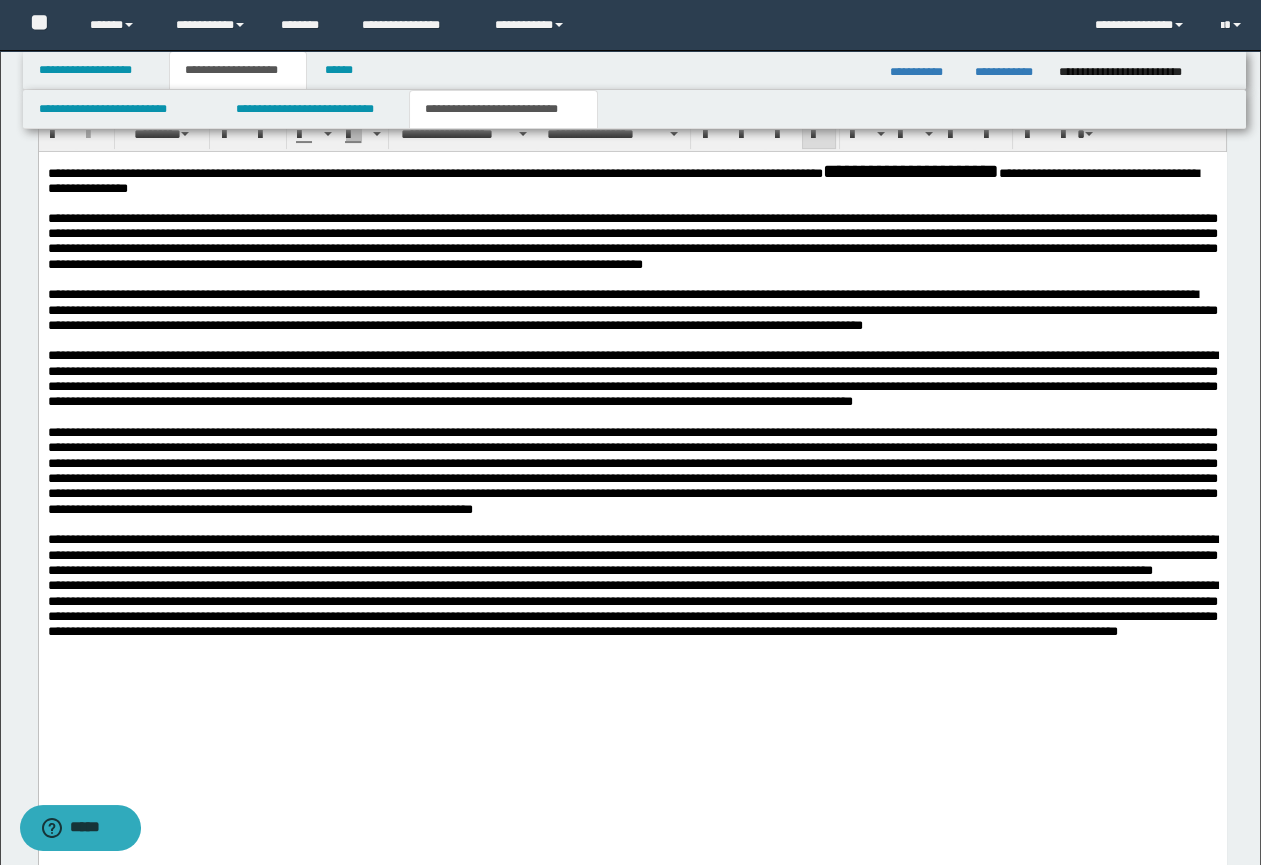 click on "**********" at bounding box center [632, 554] 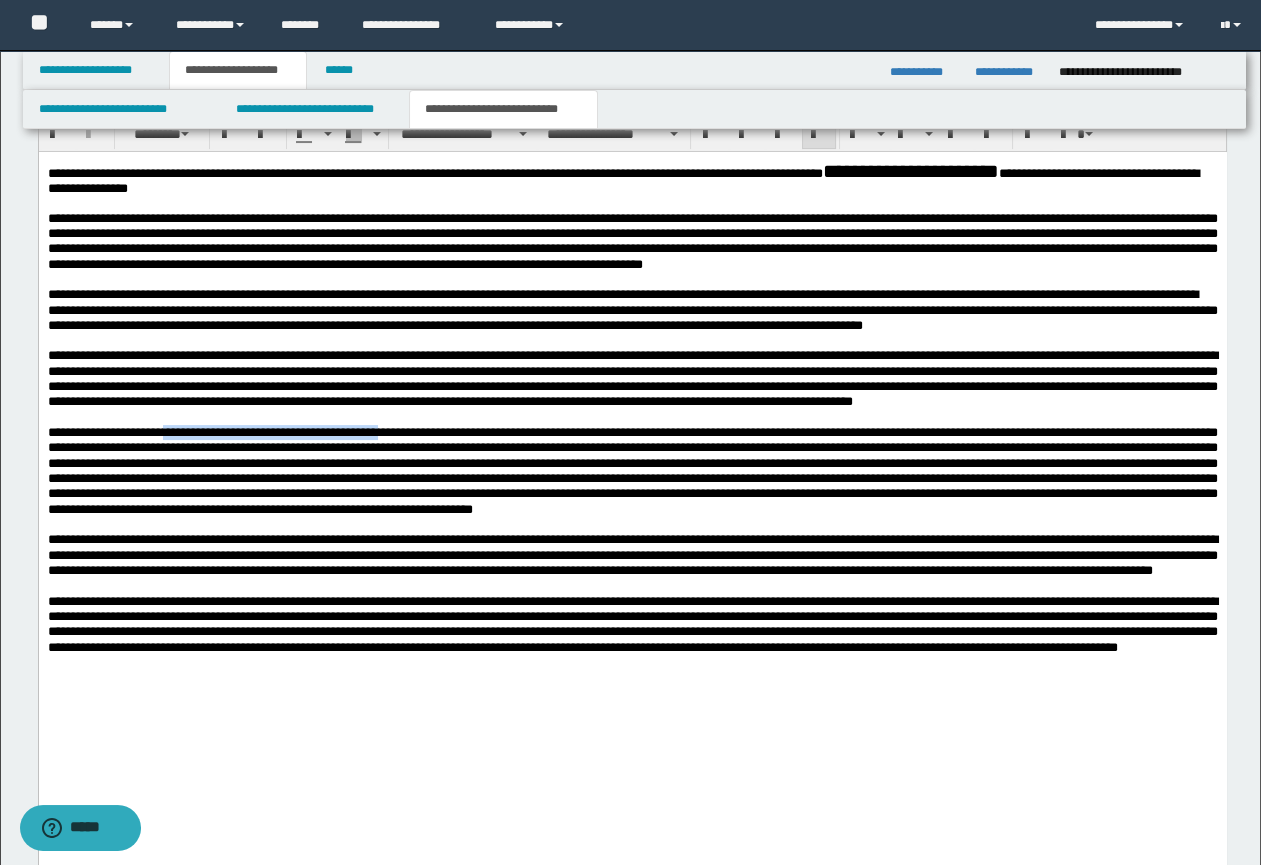 drag, startPoint x: 452, startPoint y: 482, endPoint x: 194, endPoint y: 479, distance: 258.01746 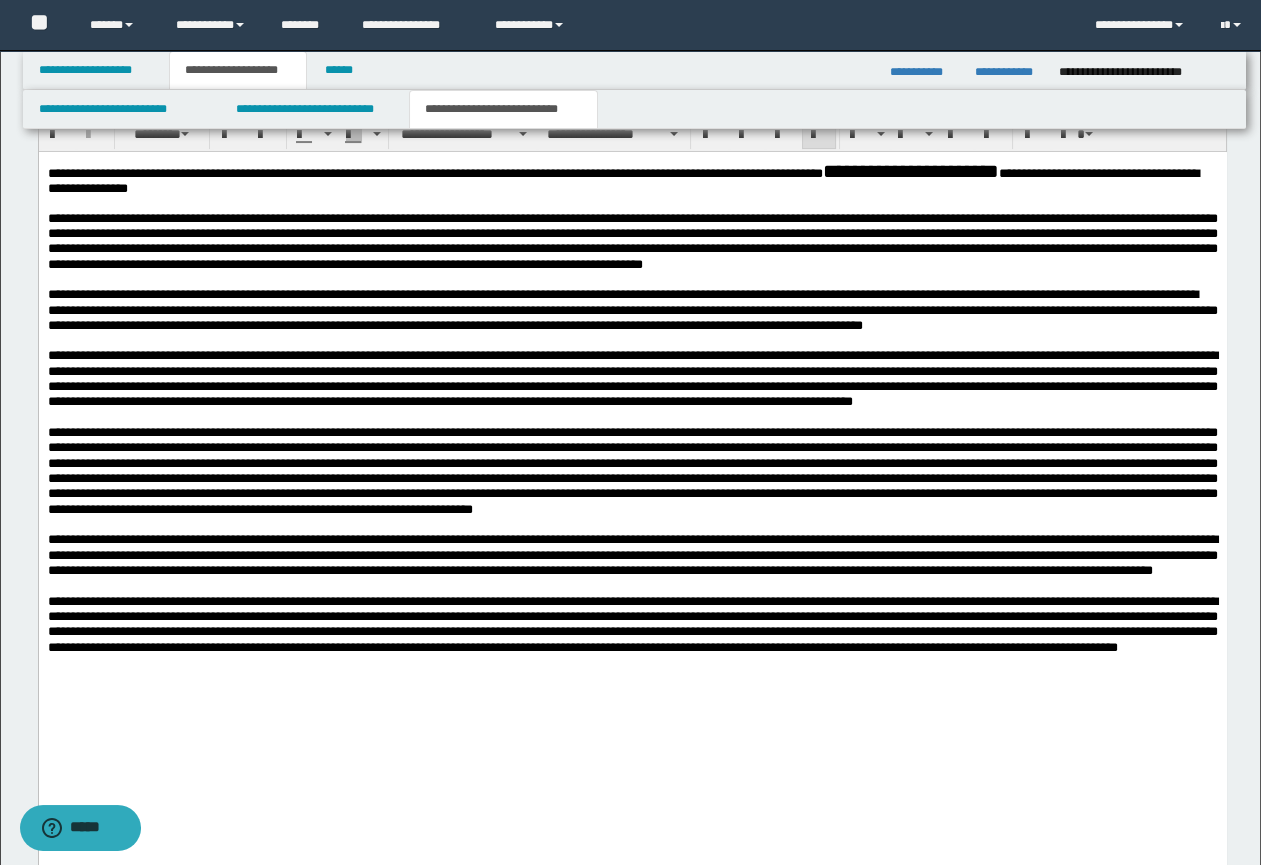 click at bounding box center (632, 470) 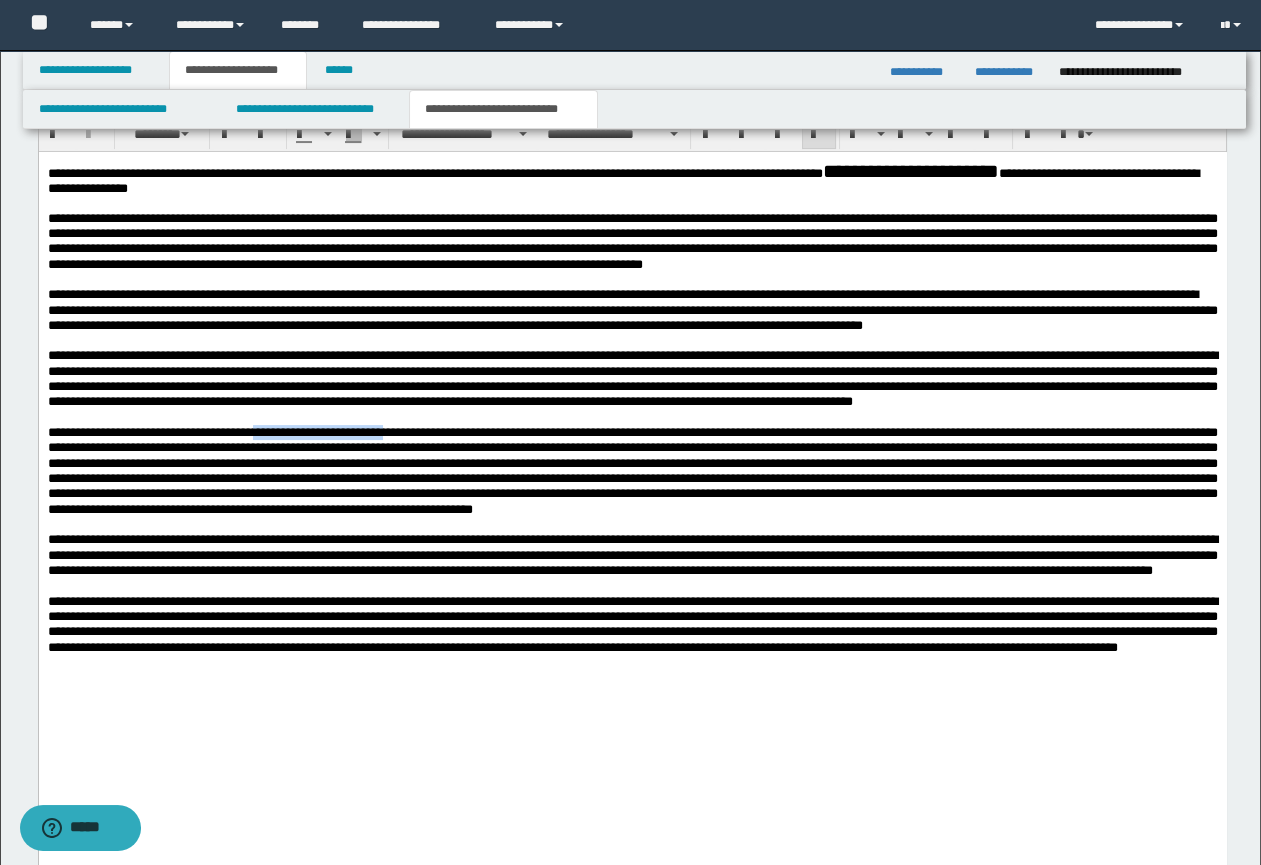 drag, startPoint x: 455, startPoint y: 482, endPoint x: 290, endPoint y: 480, distance: 165.01212 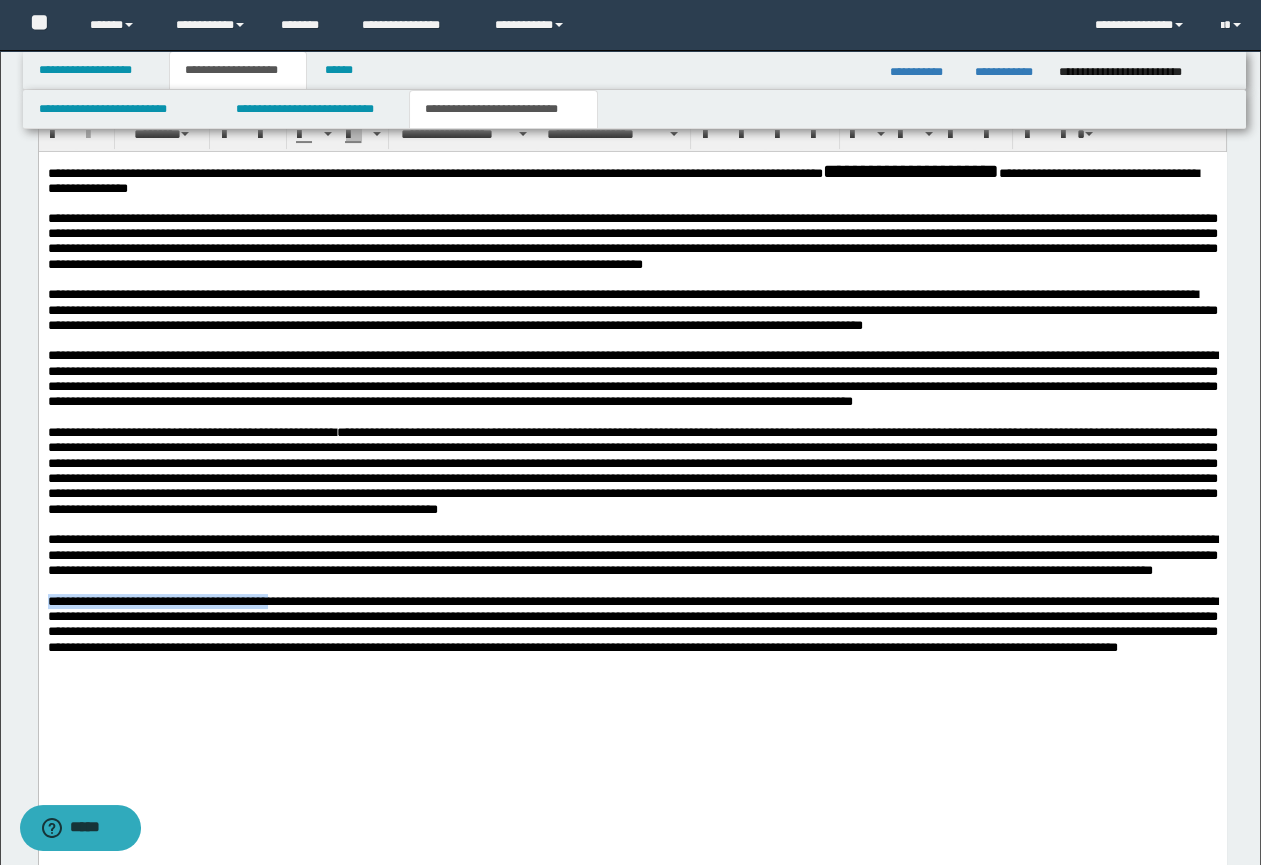 drag, startPoint x: 316, startPoint y: 683, endPoint x: 38, endPoint y: 824, distance: 311.713 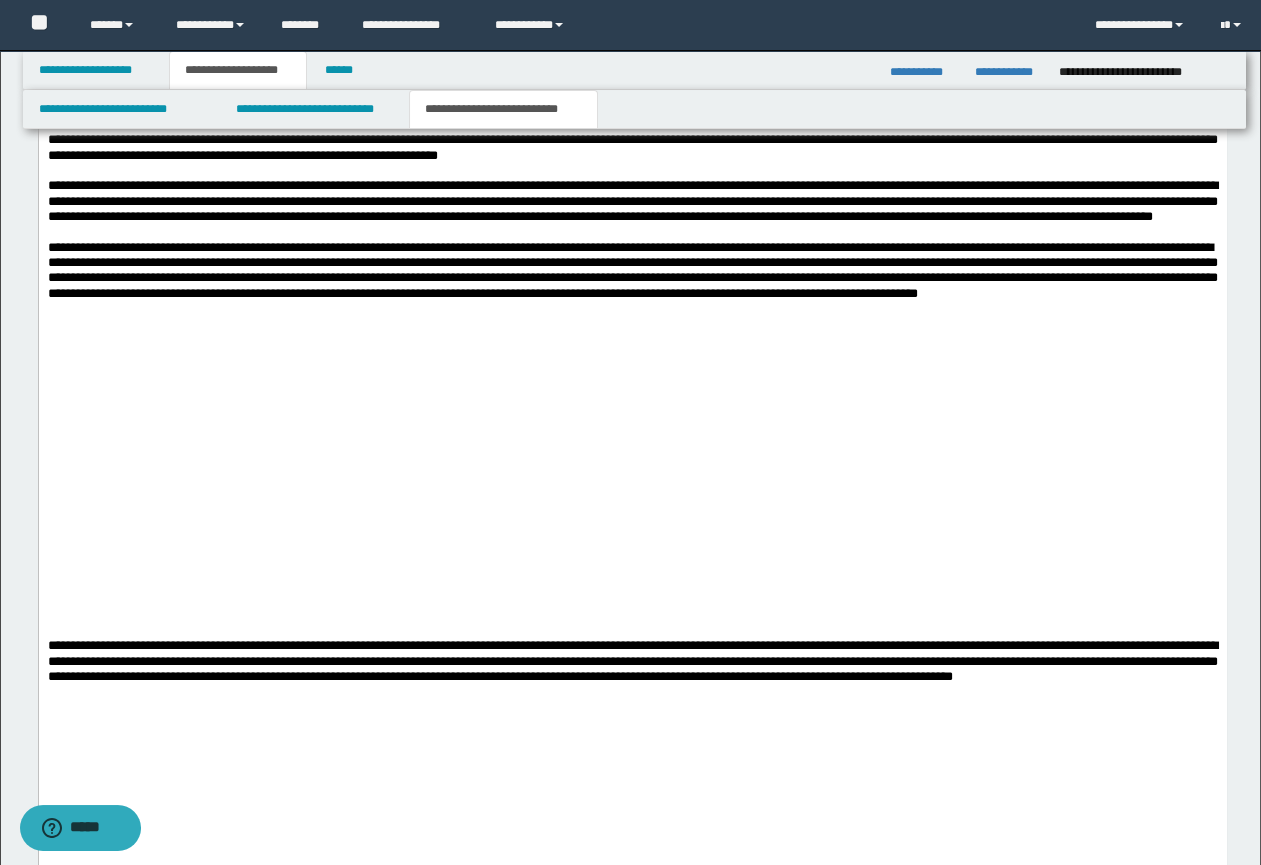 scroll, scrollTop: 1030, scrollLeft: 0, axis: vertical 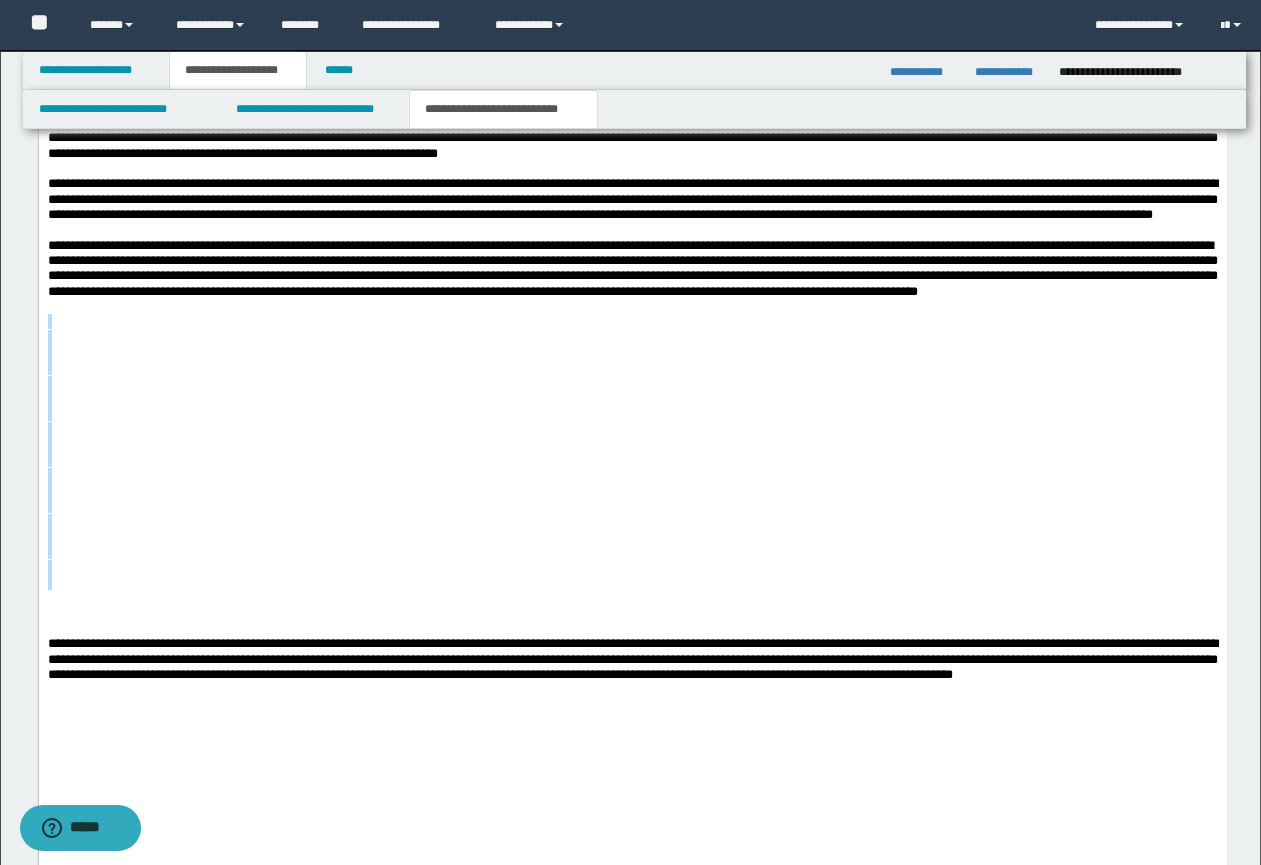 drag, startPoint x: 275, startPoint y: 698, endPoint x: 168, endPoint y: 417, distance: 300.68256 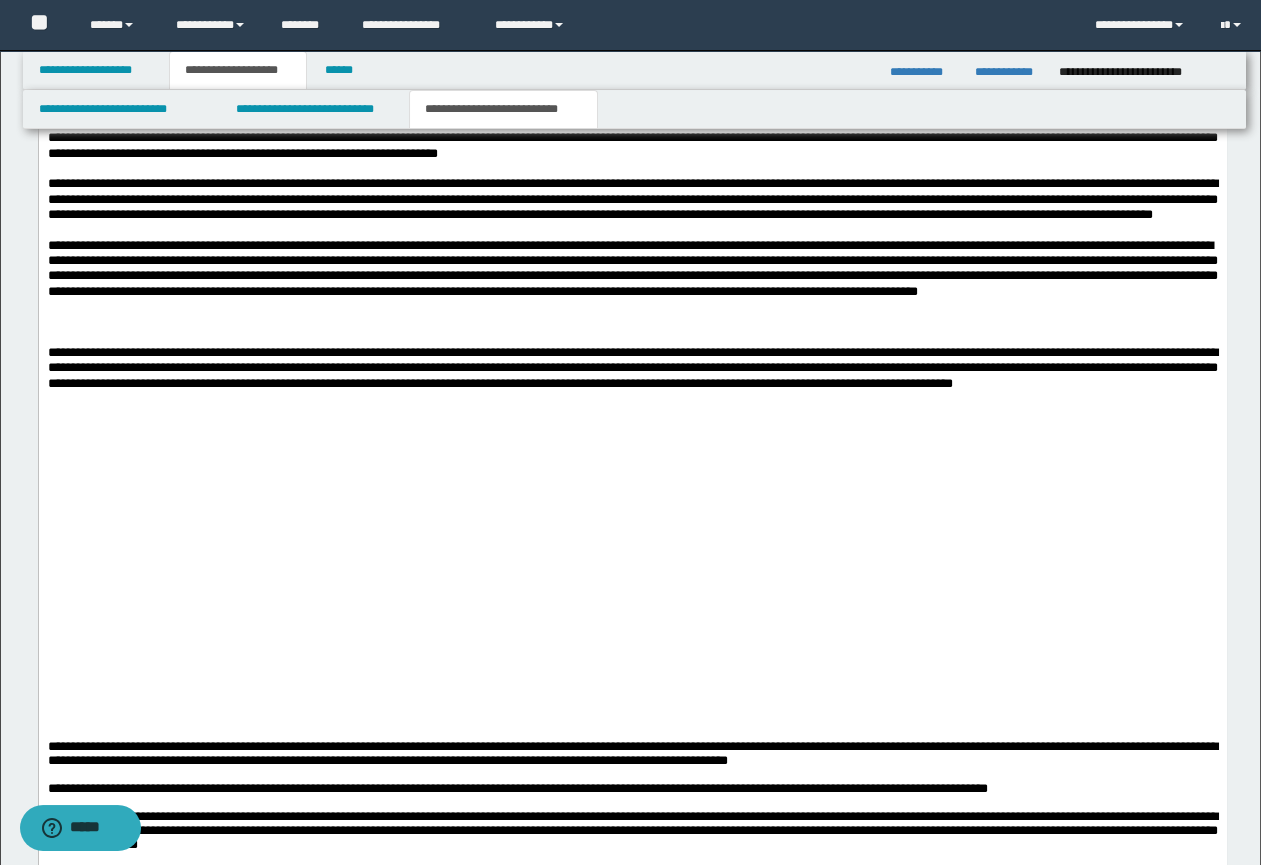 click at bounding box center (632, 337) 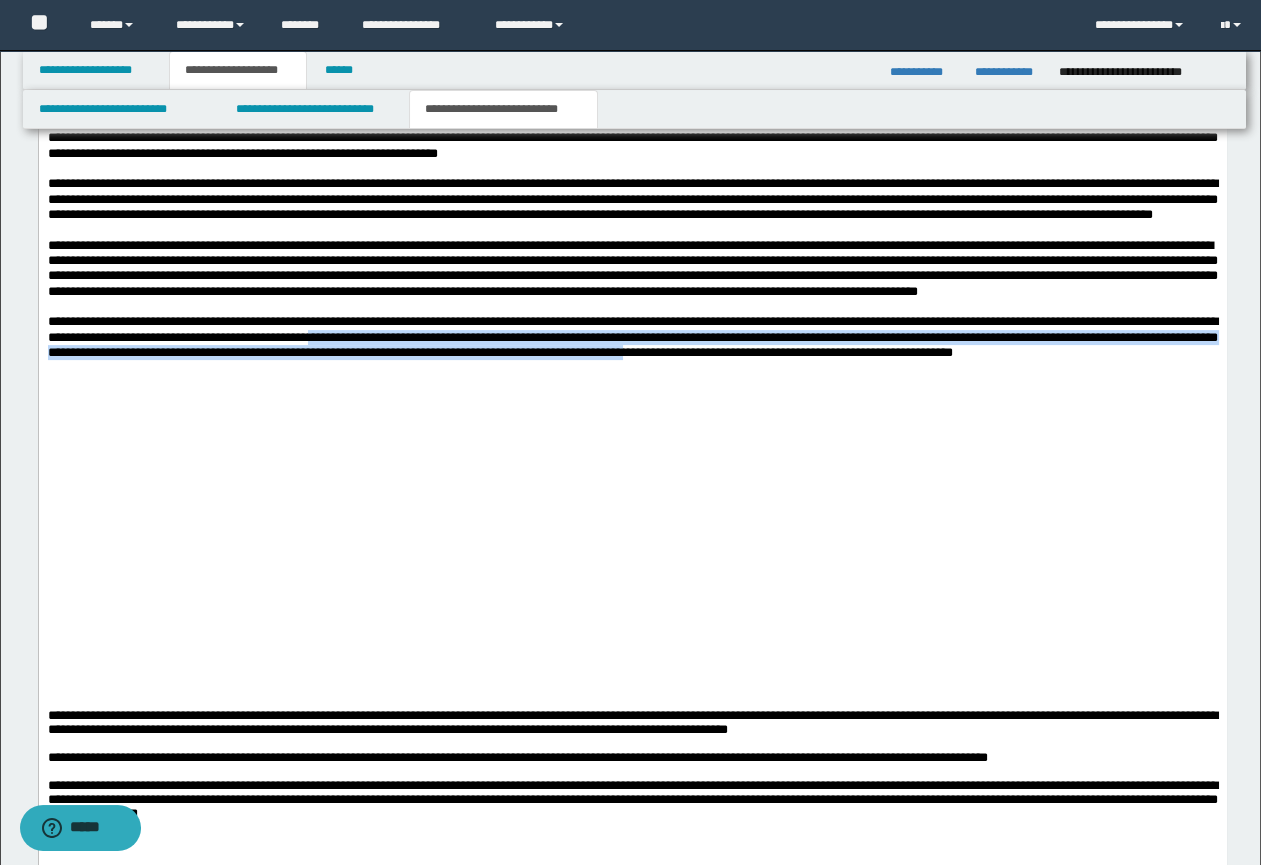 drag, startPoint x: 599, startPoint y: 429, endPoint x: 91, endPoint y: 459, distance: 508.88507 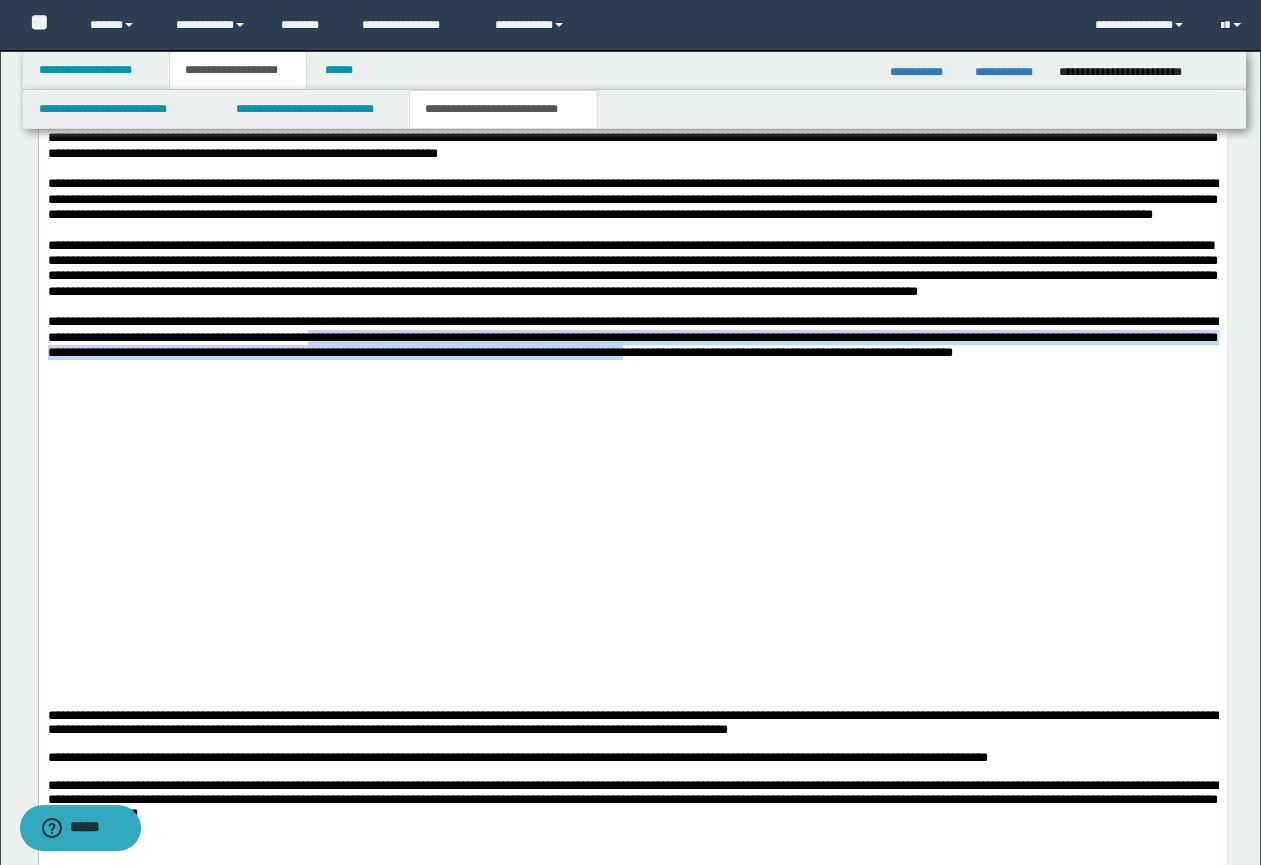 click on "**********" at bounding box center (632, 337) 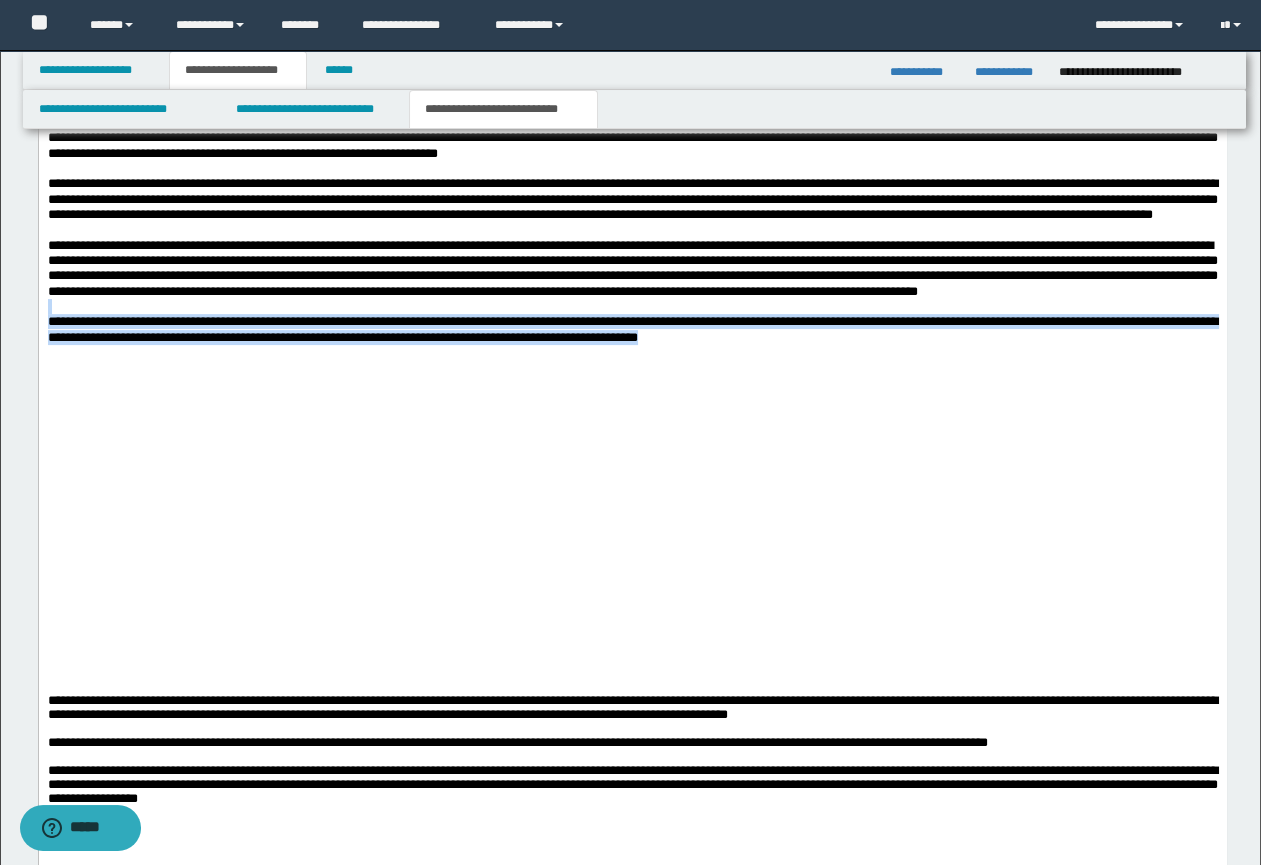 drag, startPoint x: 991, startPoint y: 438, endPoint x: 39, endPoint y: 193, distance: 983.0203 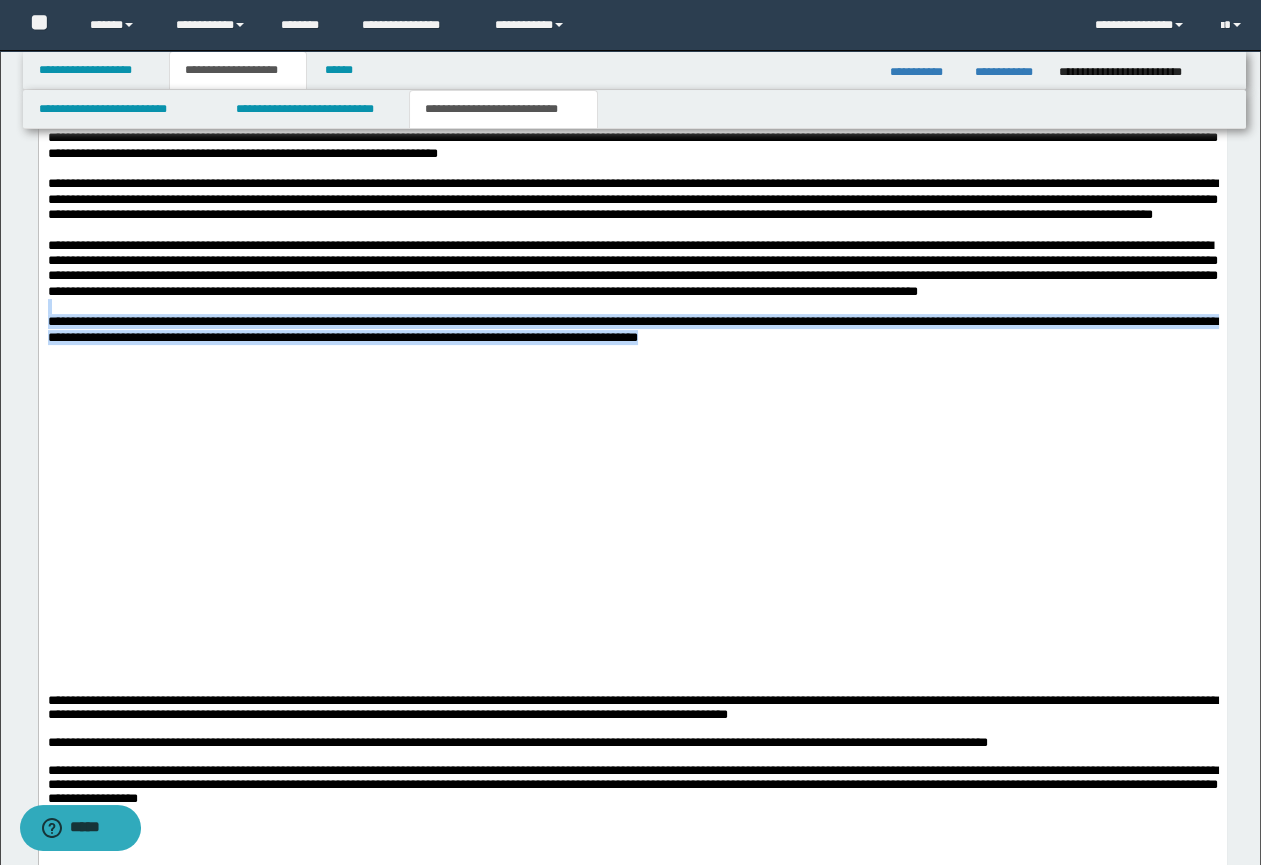 click on "**********" at bounding box center (632, 359) 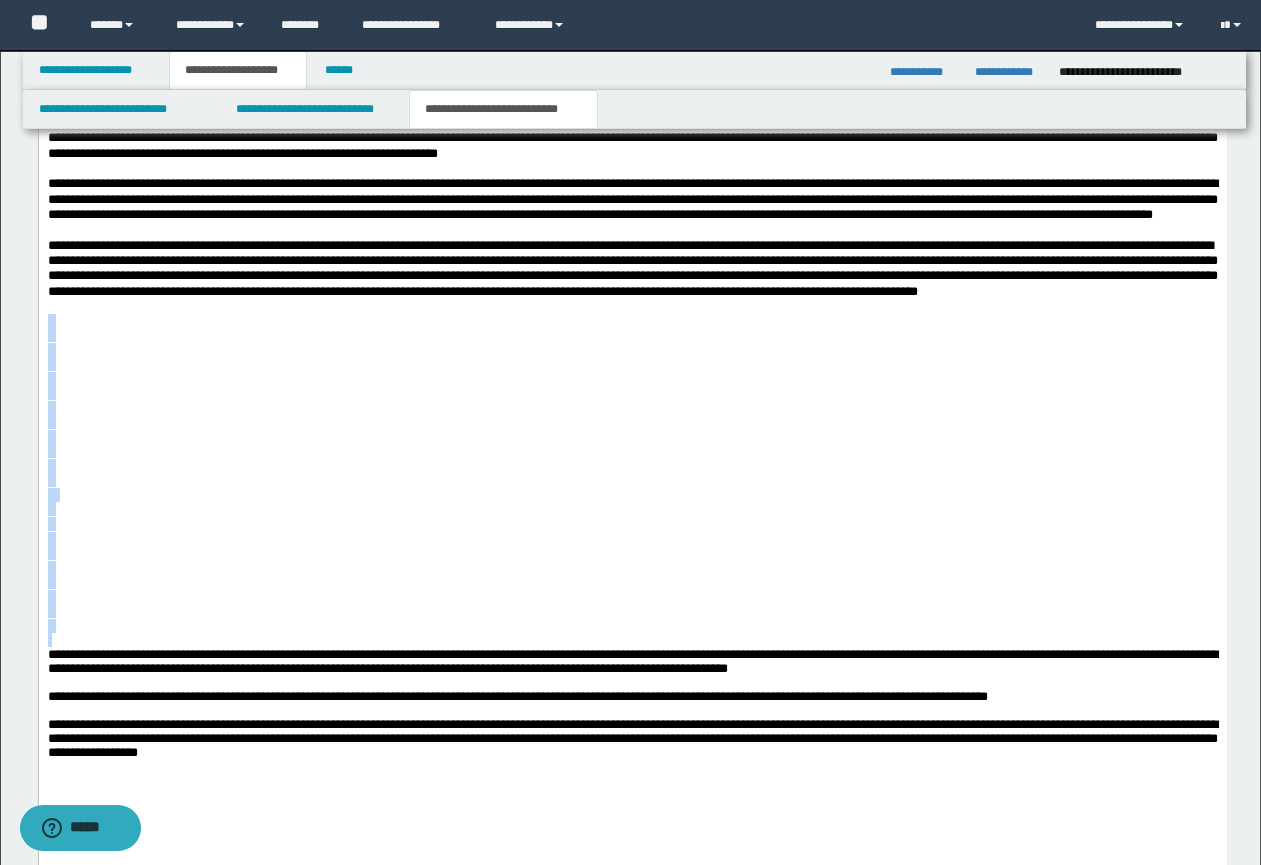 drag, startPoint x: 78, startPoint y: 730, endPoint x: 74, endPoint y: 405, distance: 325.02463 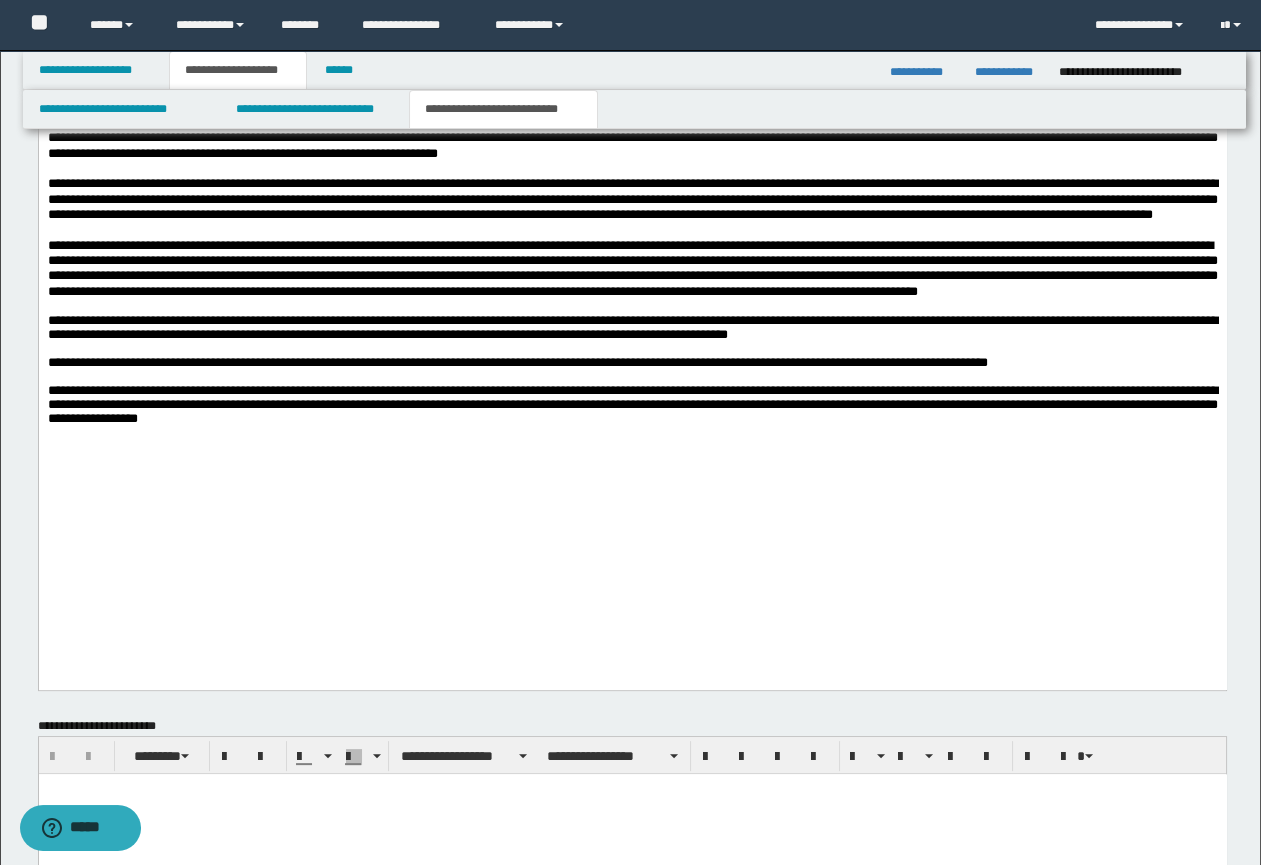 click on "**********" at bounding box center (632, 328) 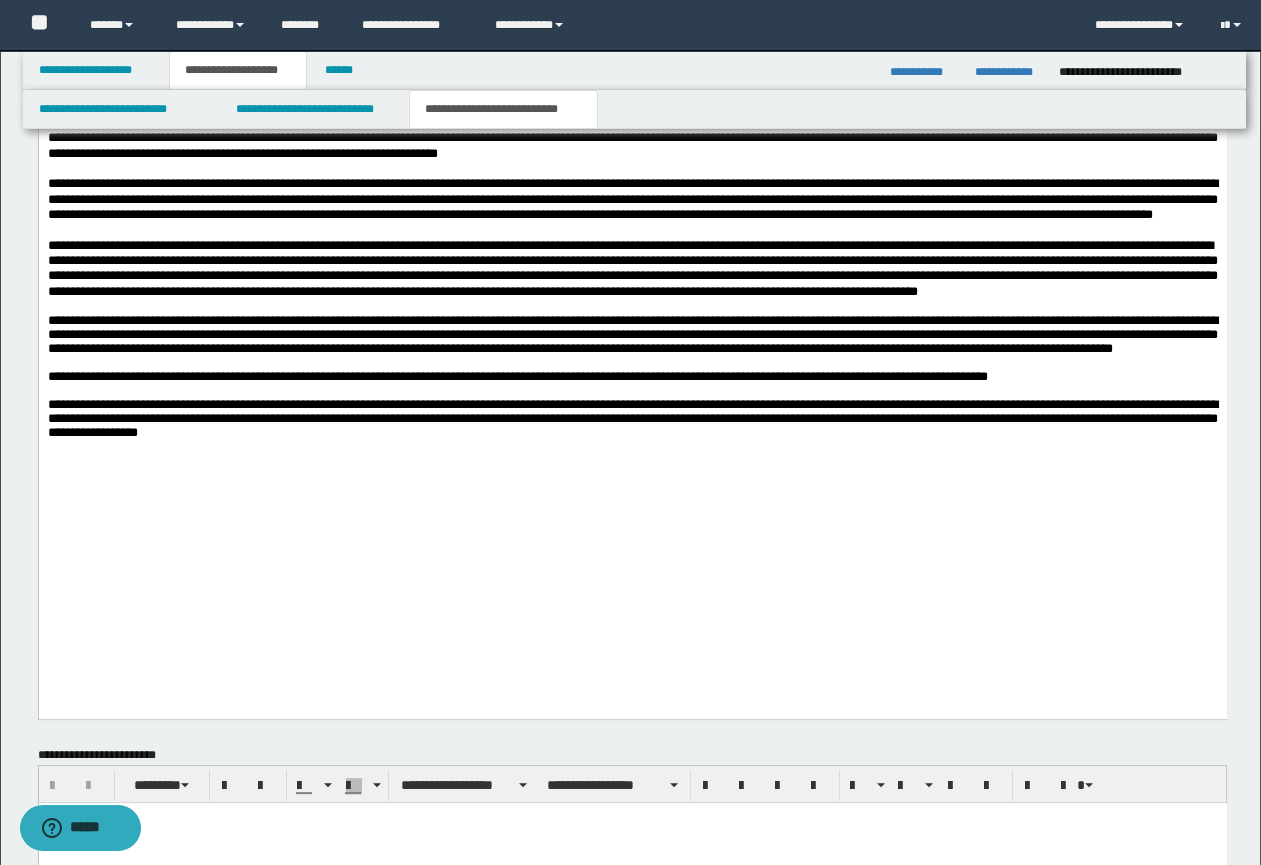 click on "**********" at bounding box center [632, 176] 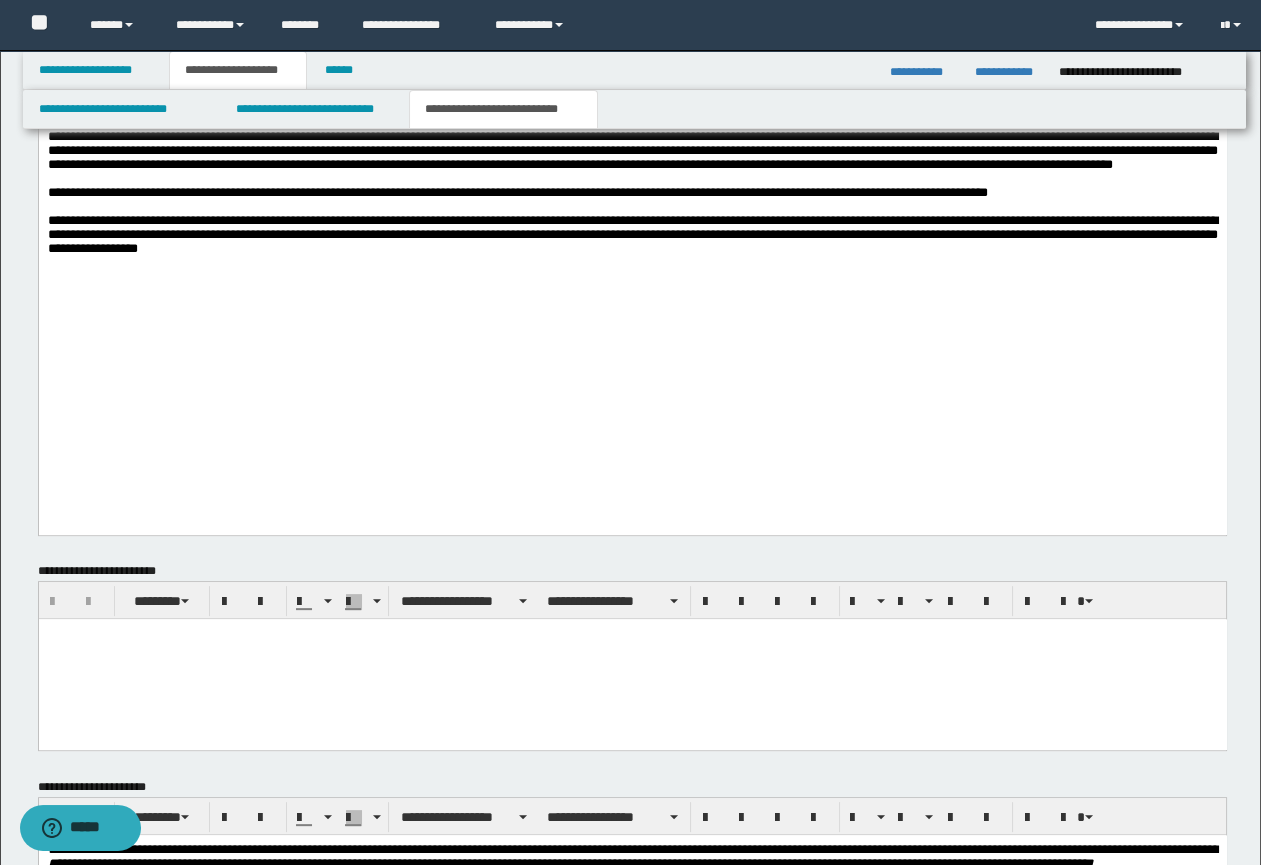 scroll, scrollTop: 1216, scrollLeft: 0, axis: vertical 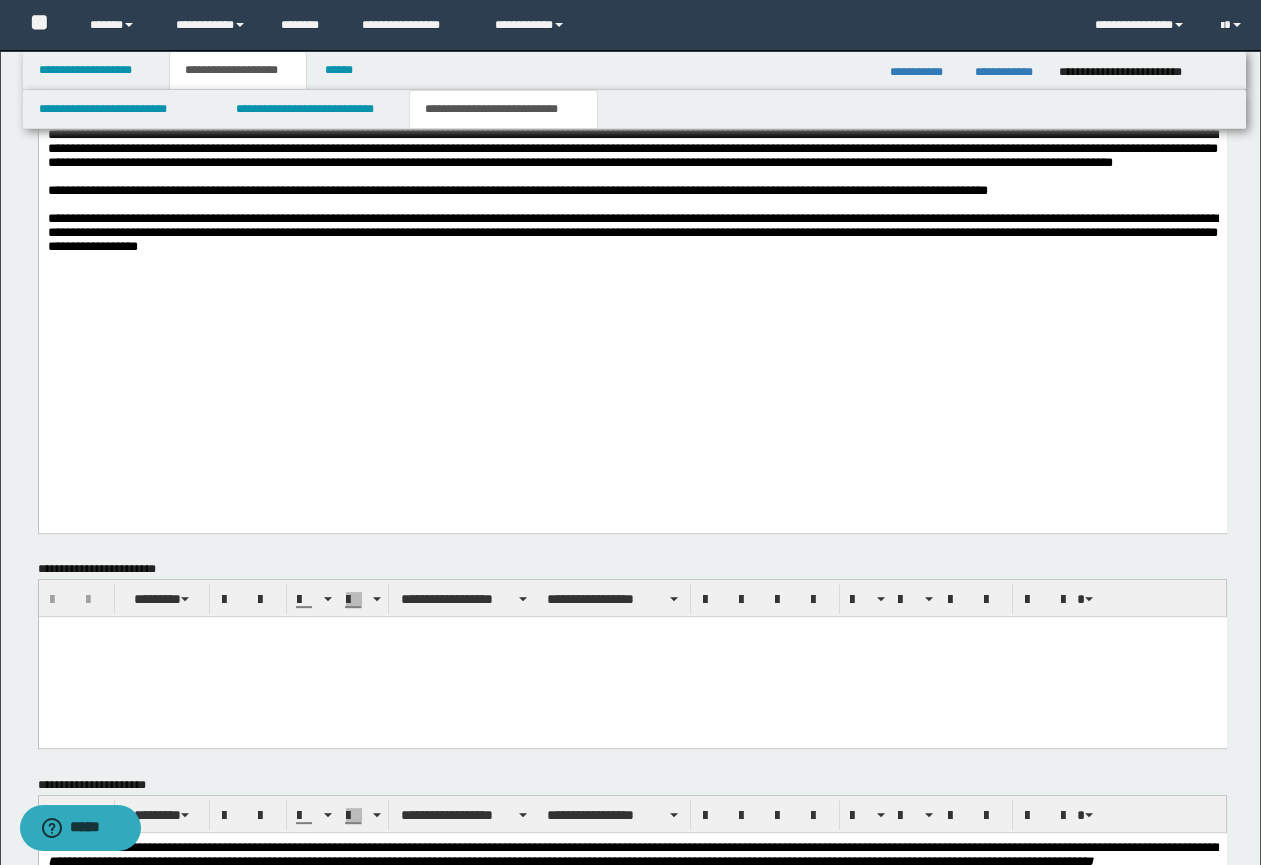 drag, startPoint x: 106, startPoint y: 504, endPoint x: 102, endPoint y: 402, distance: 102.0784 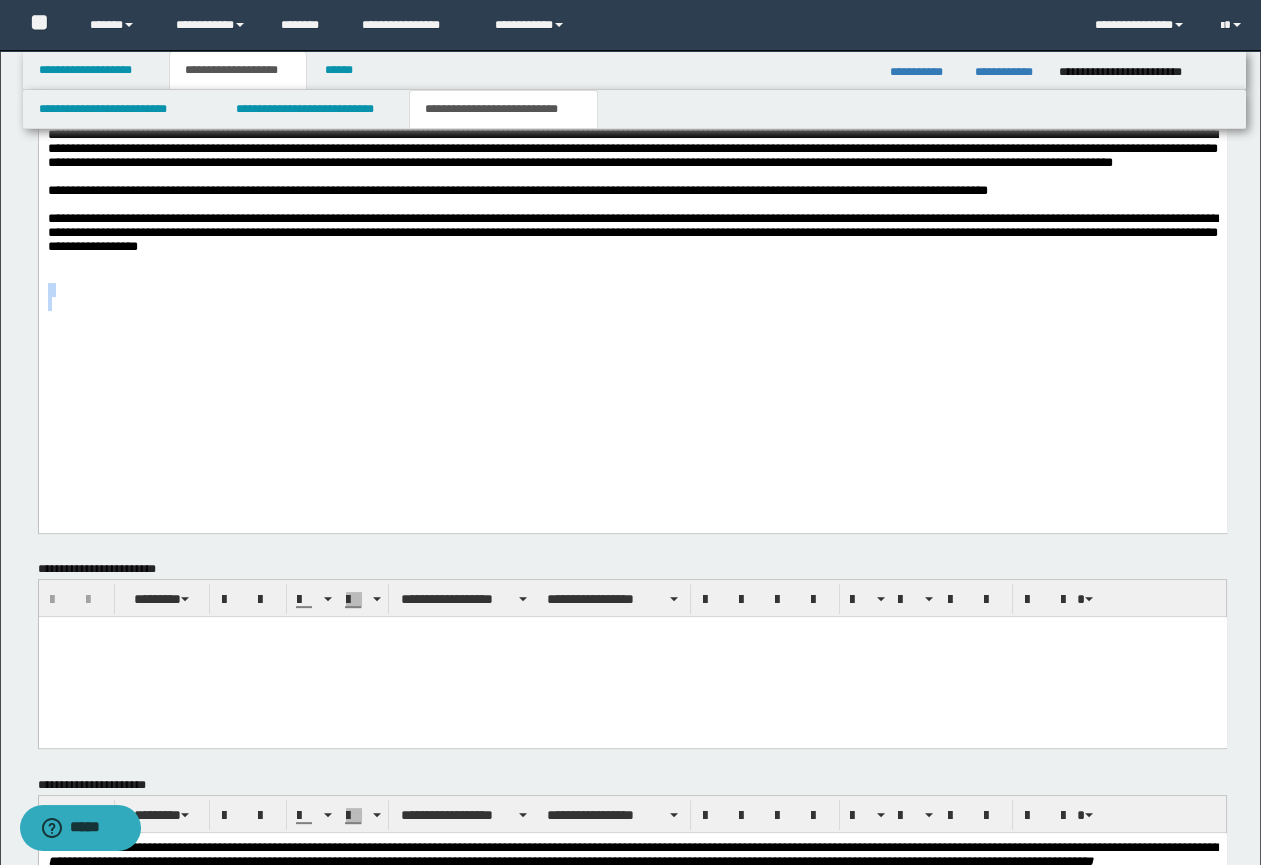 drag, startPoint x: 52, startPoint y: 387, endPoint x: 59, endPoint y: 501, distance: 114.21471 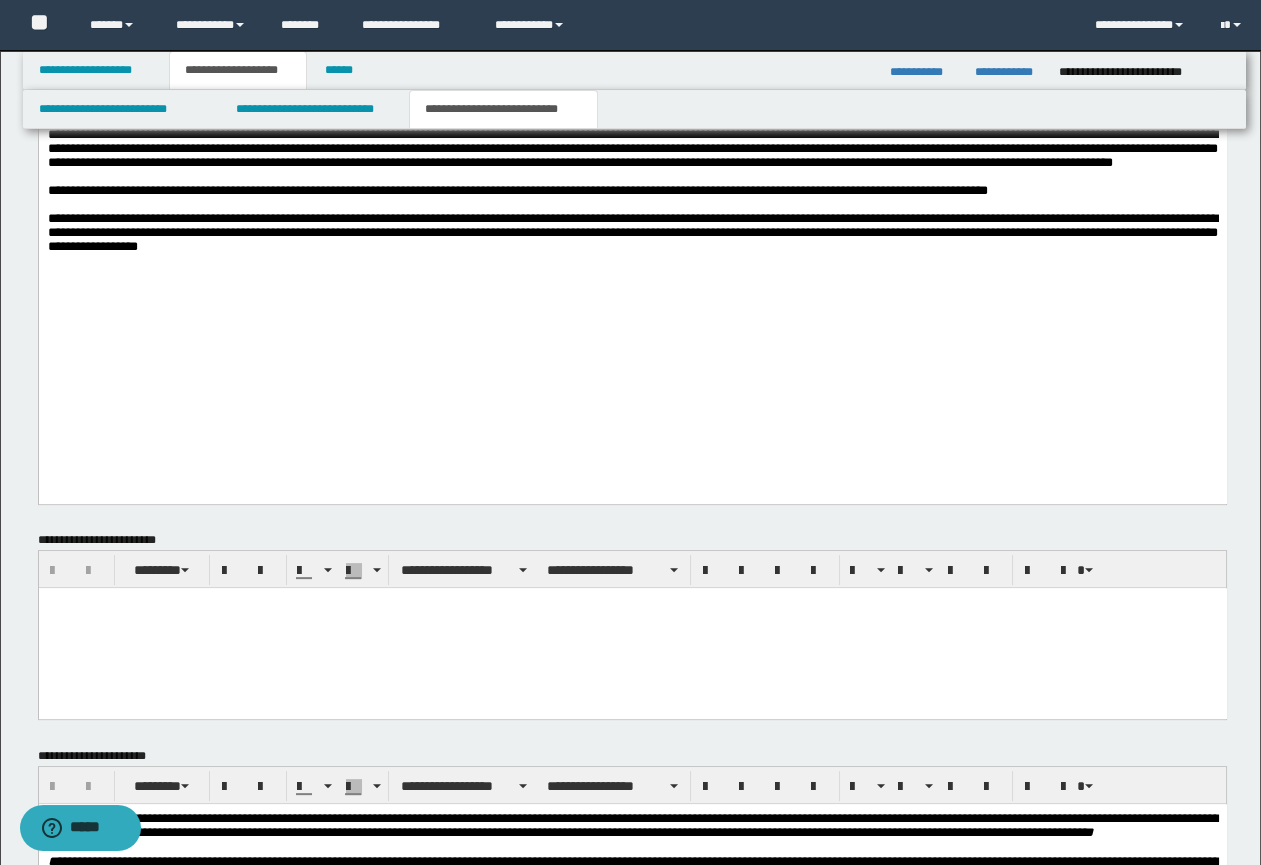 drag, startPoint x: 59, startPoint y: 472, endPoint x: 45, endPoint y: 383, distance: 90.0944 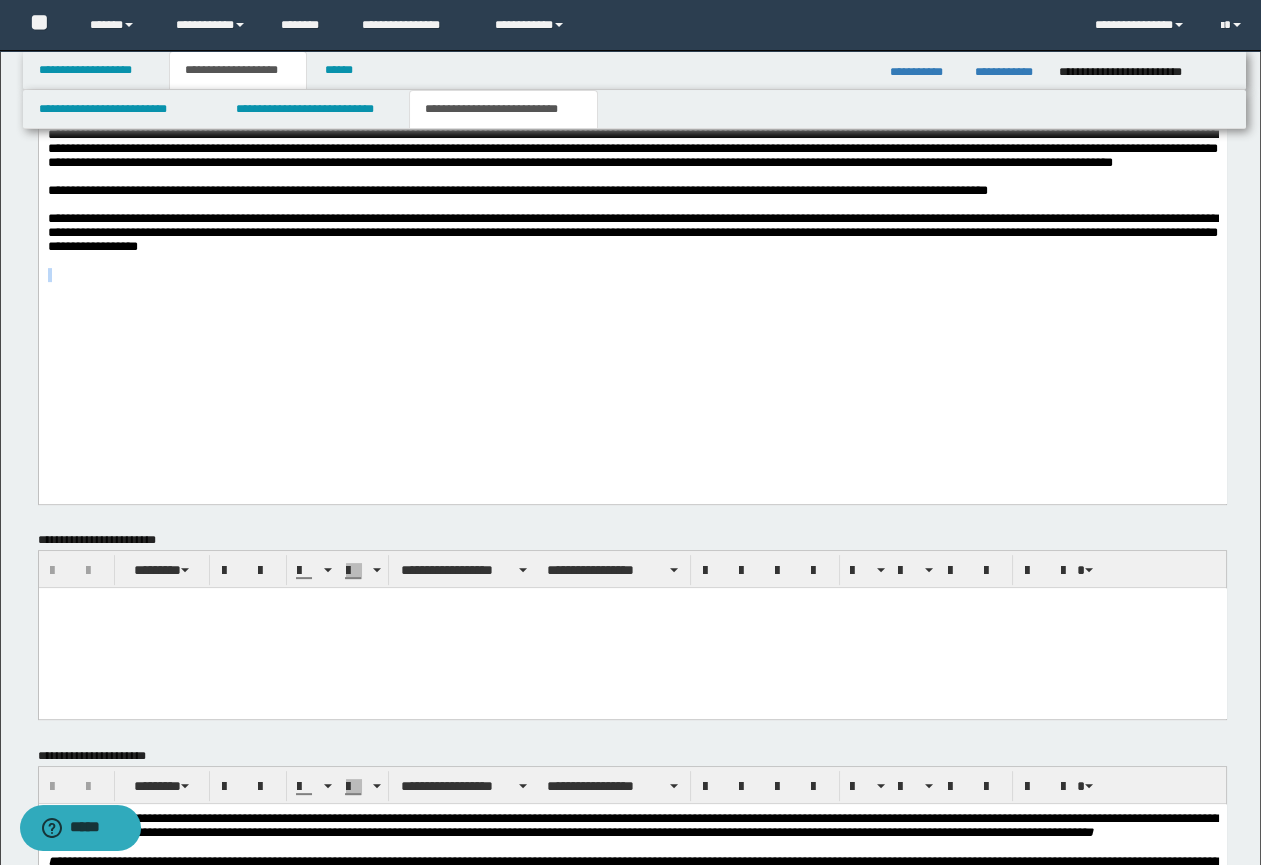 drag, startPoint x: 53, startPoint y: 380, endPoint x: 116, endPoint y: 453, distance: 96.42614 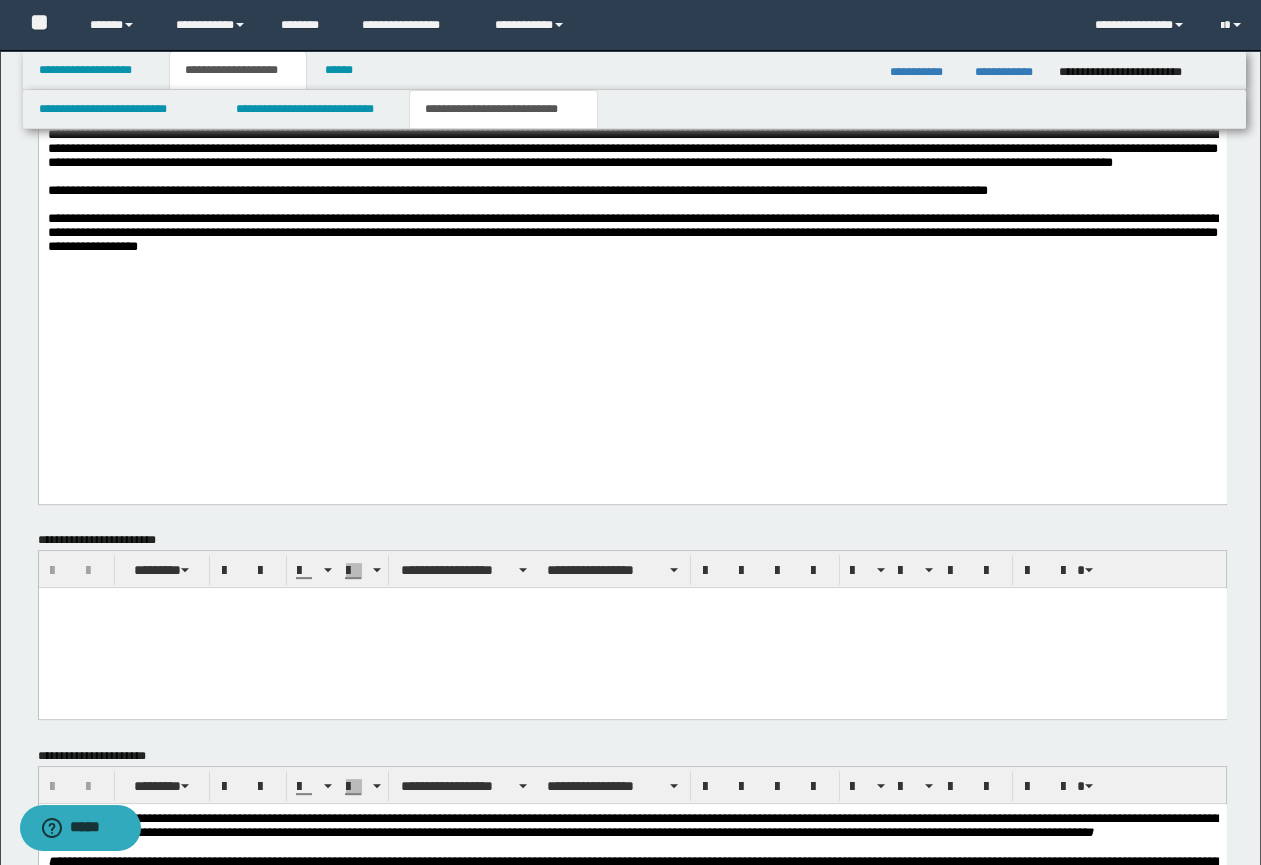 click on "**********" at bounding box center (632, -25) 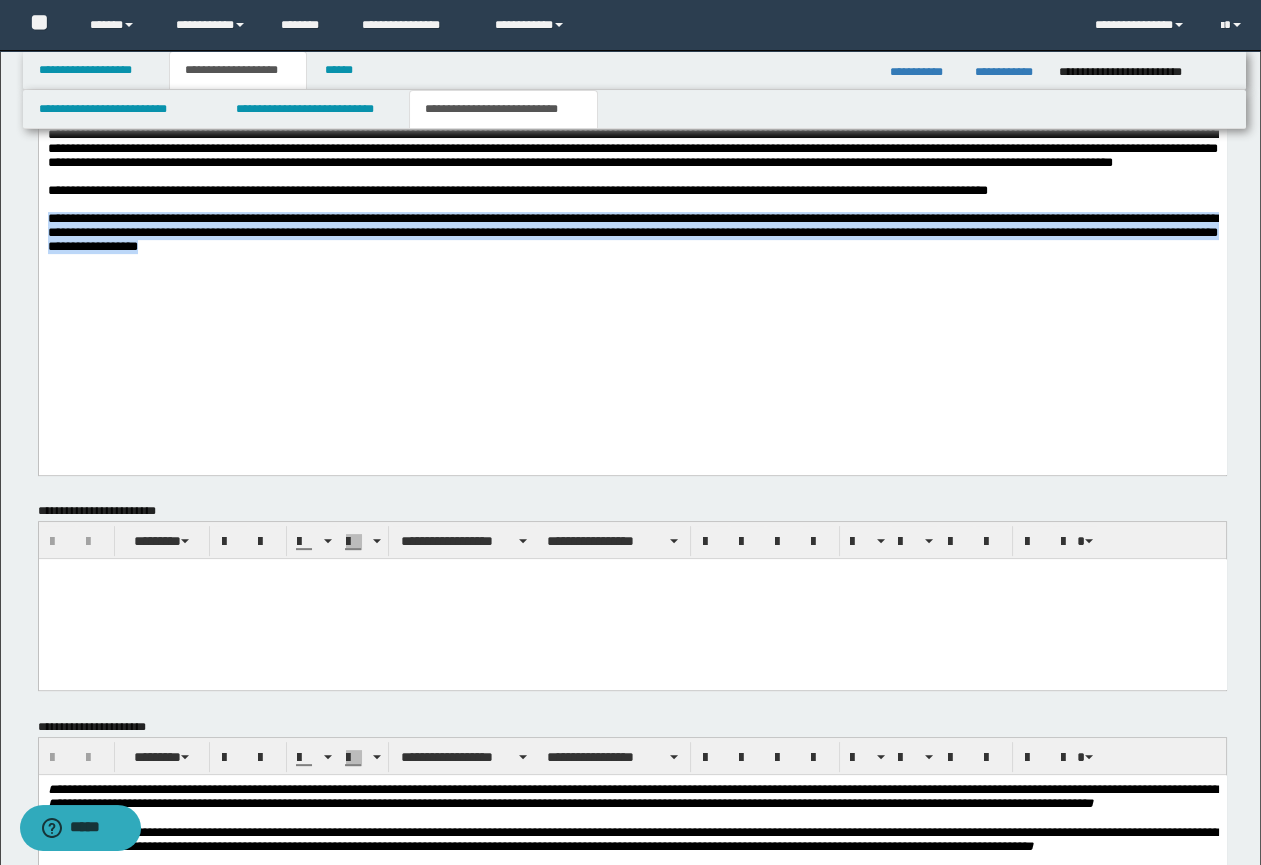 drag, startPoint x: 600, startPoint y: 364, endPoint x: 17, endPoint y: 332, distance: 583.87756 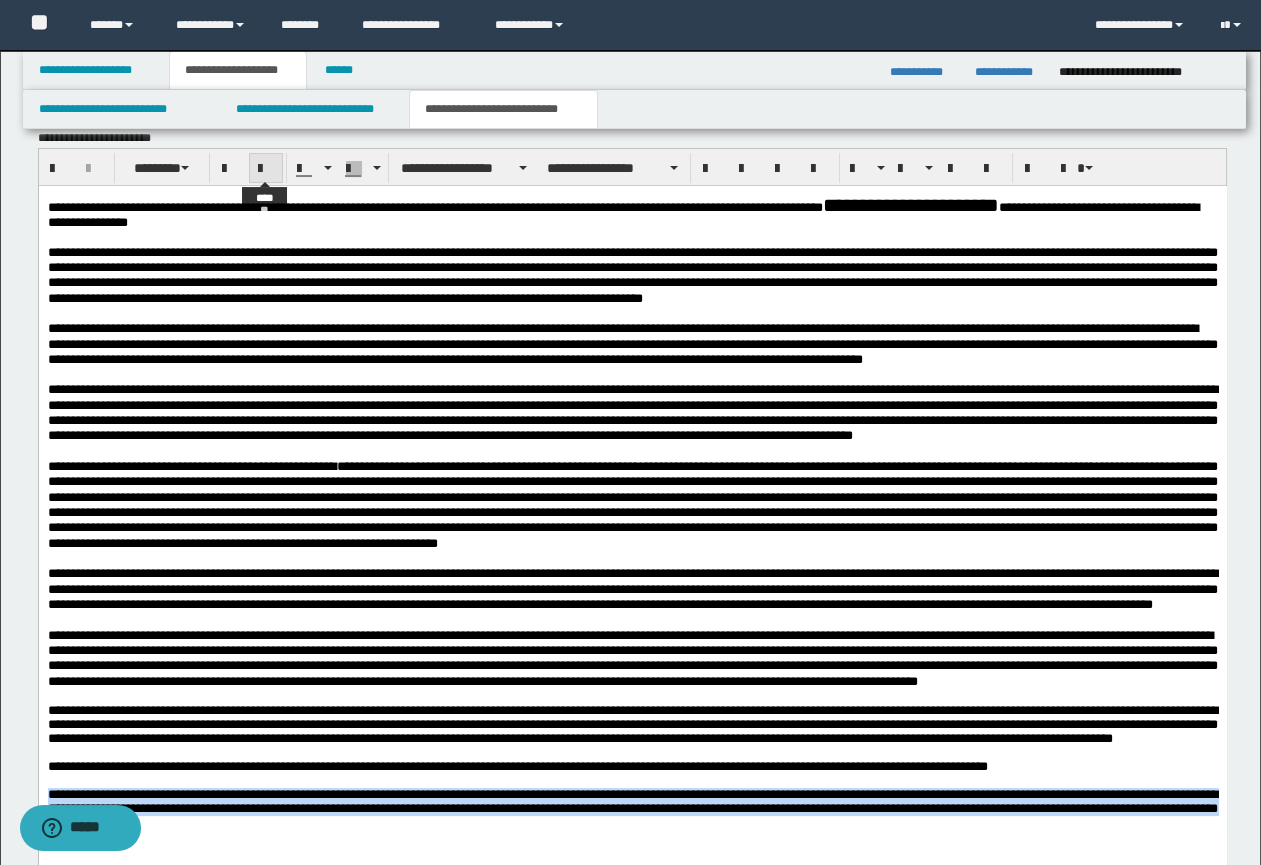 scroll, scrollTop: 636, scrollLeft: 0, axis: vertical 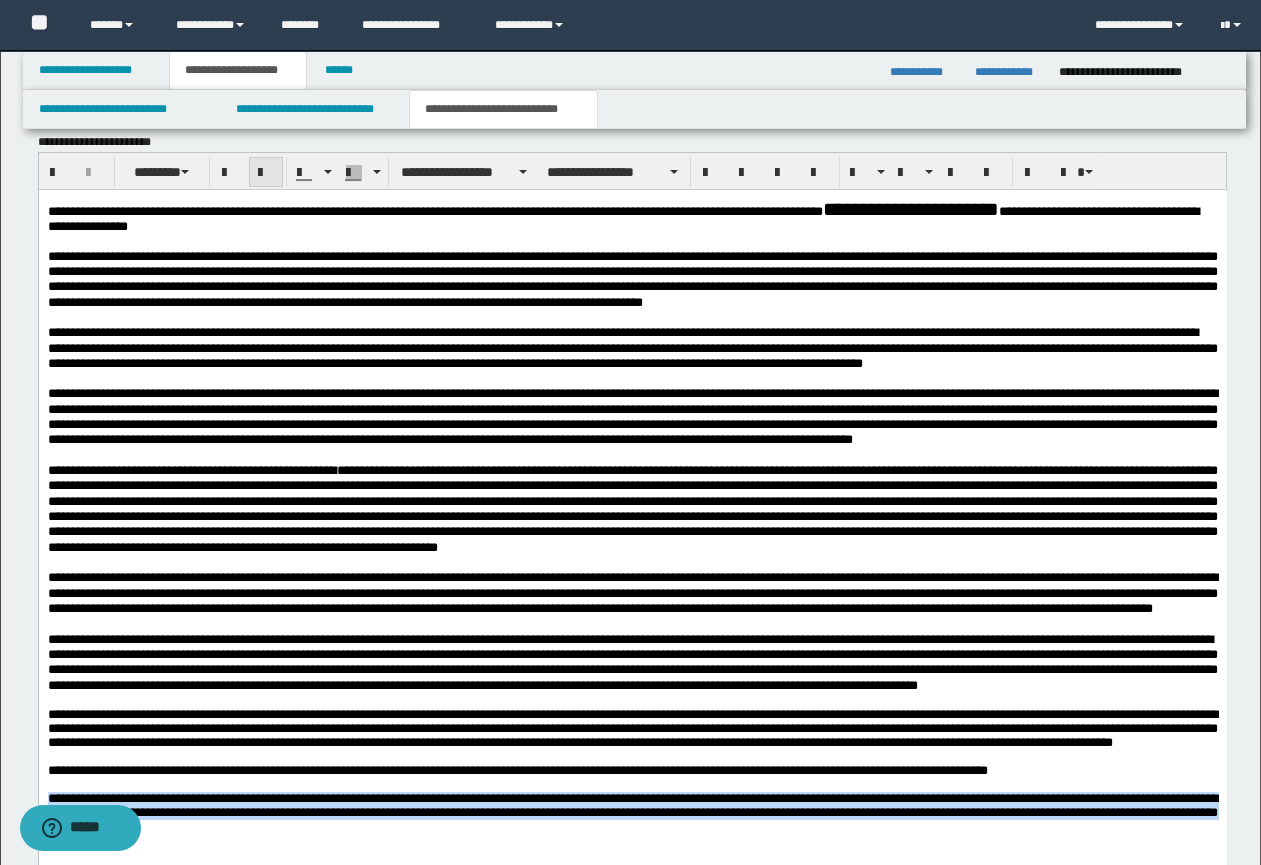 click at bounding box center [266, 173] 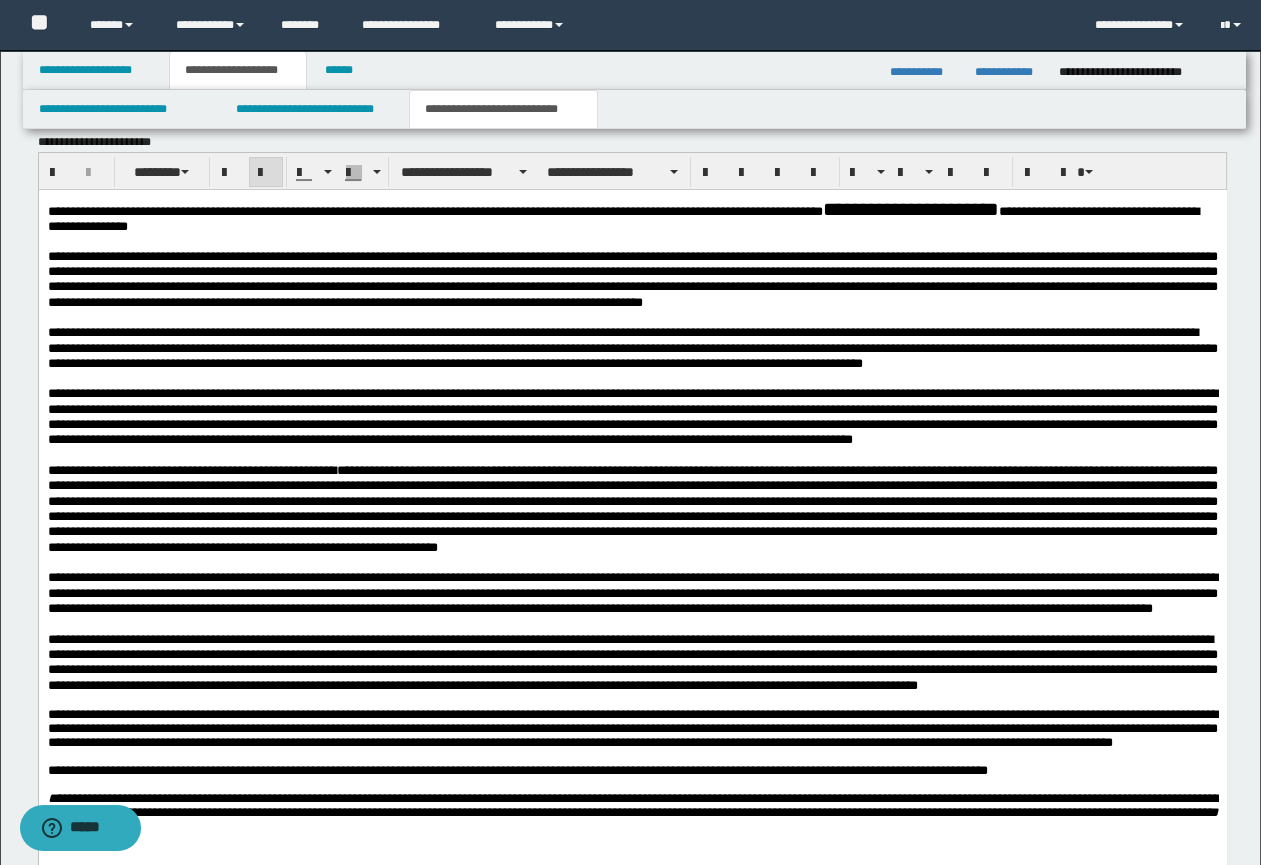 click on "**********" at bounding box center [632, 347] 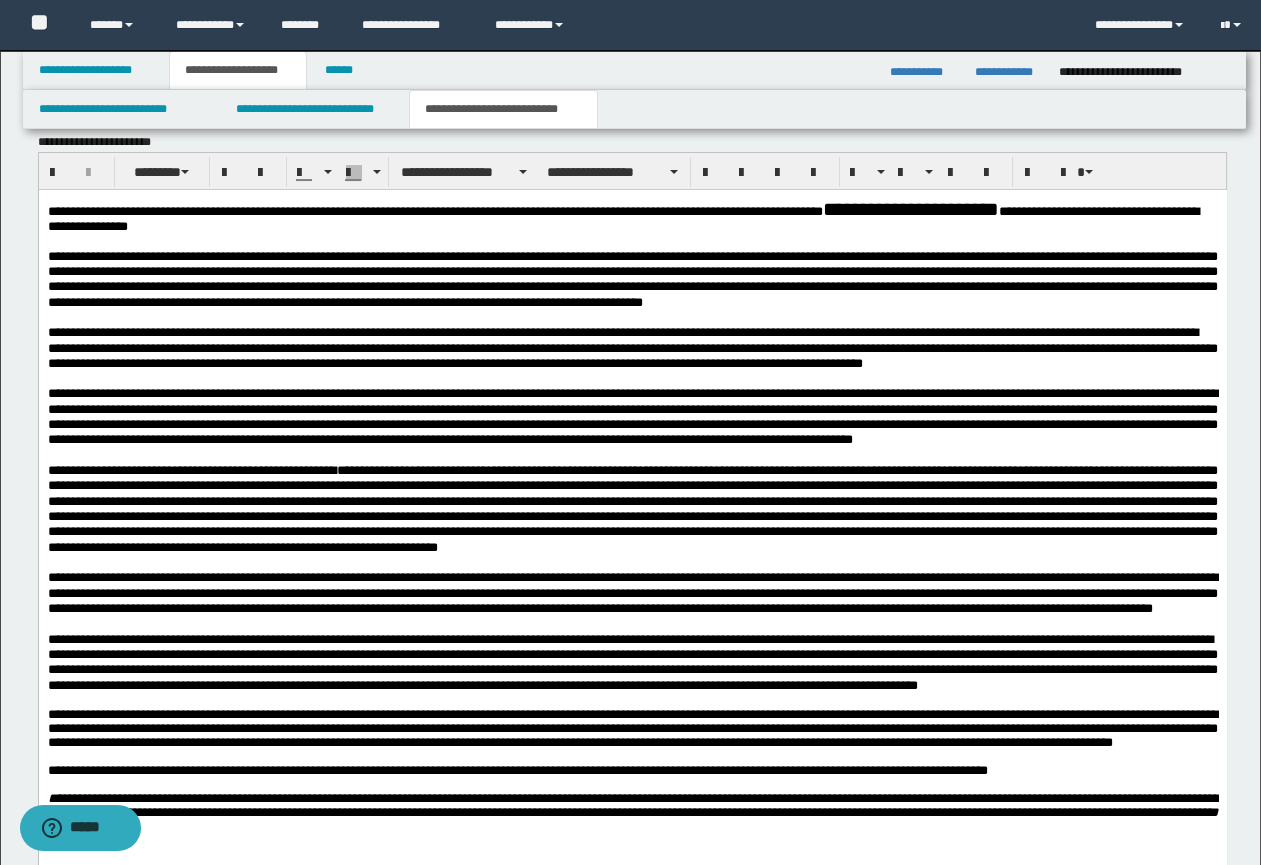 drag, startPoint x: 41, startPoint y: 203, endPoint x: 195, endPoint y: 345, distance: 209.47554 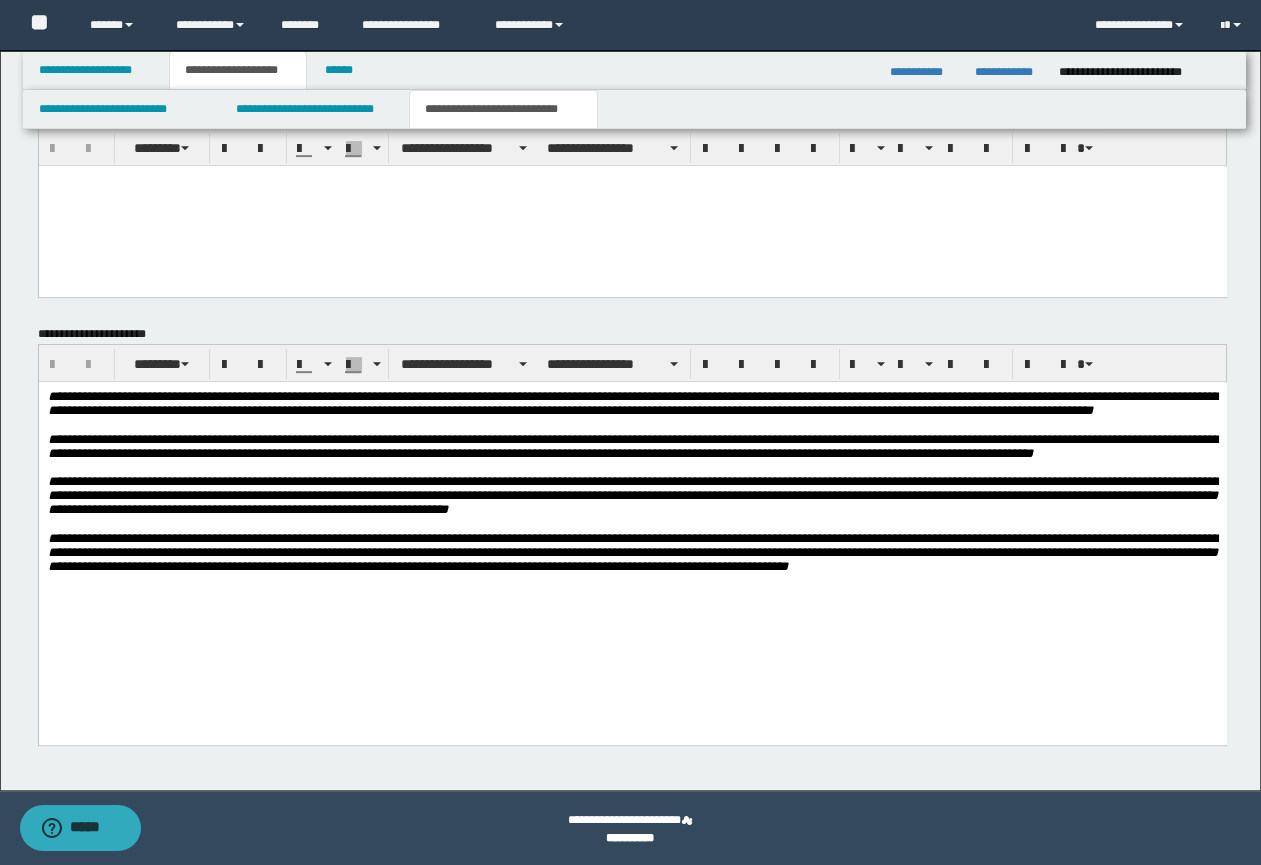 scroll, scrollTop: 1611, scrollLeft: 0, axis: vertical 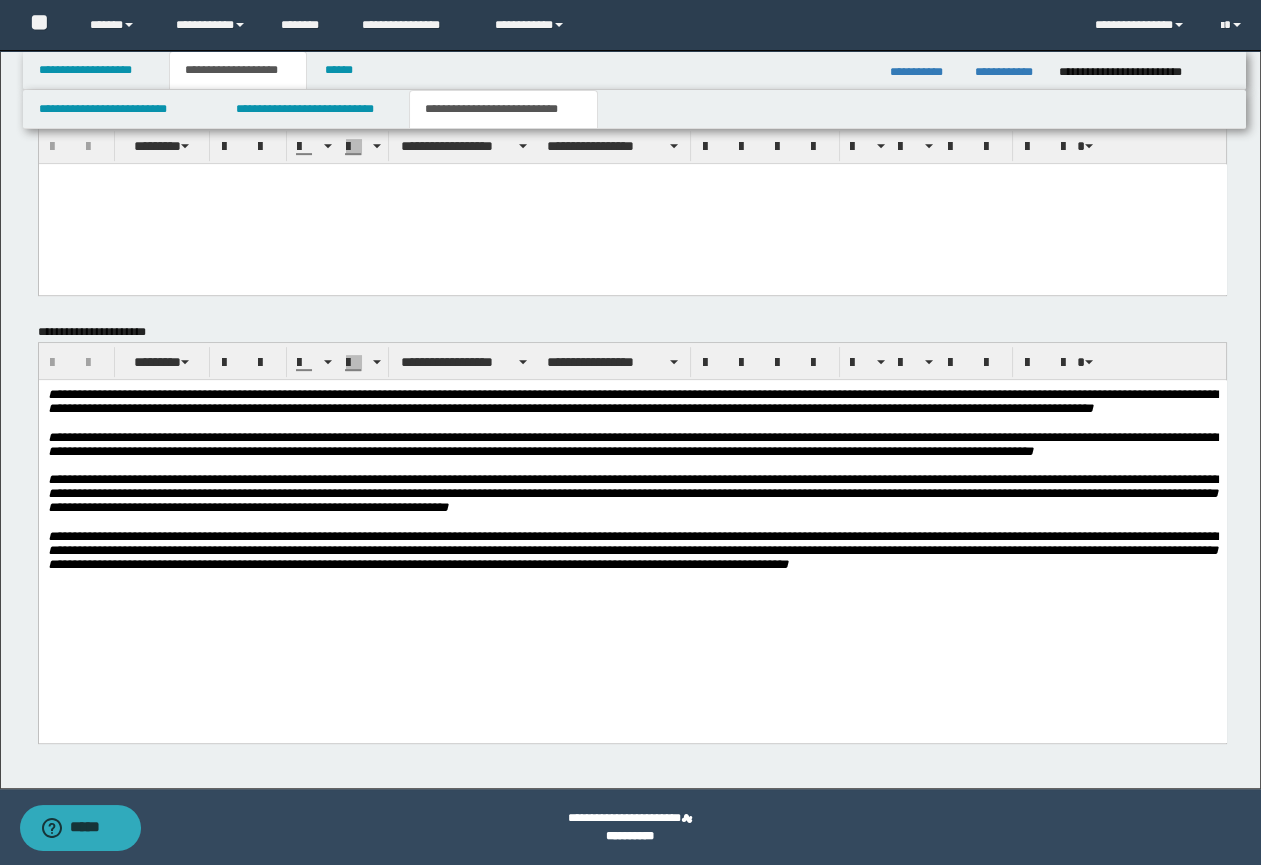 drag, startPoint x: 45, startPoint y: -764, endPoint x: 533, endPoint y: -670, distance: 496.97083 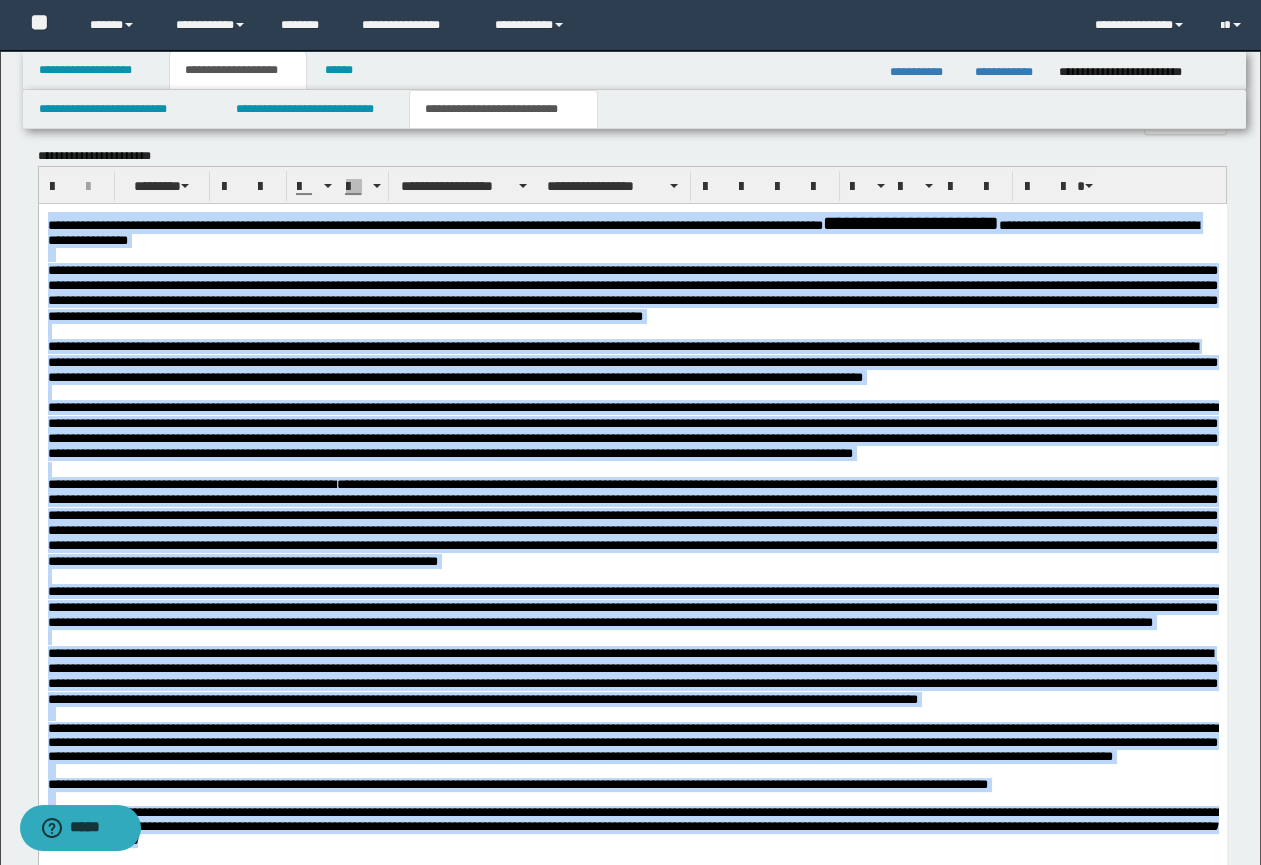 scroll, scrollTop: 625, scrollLeft: 0, axis: vertical 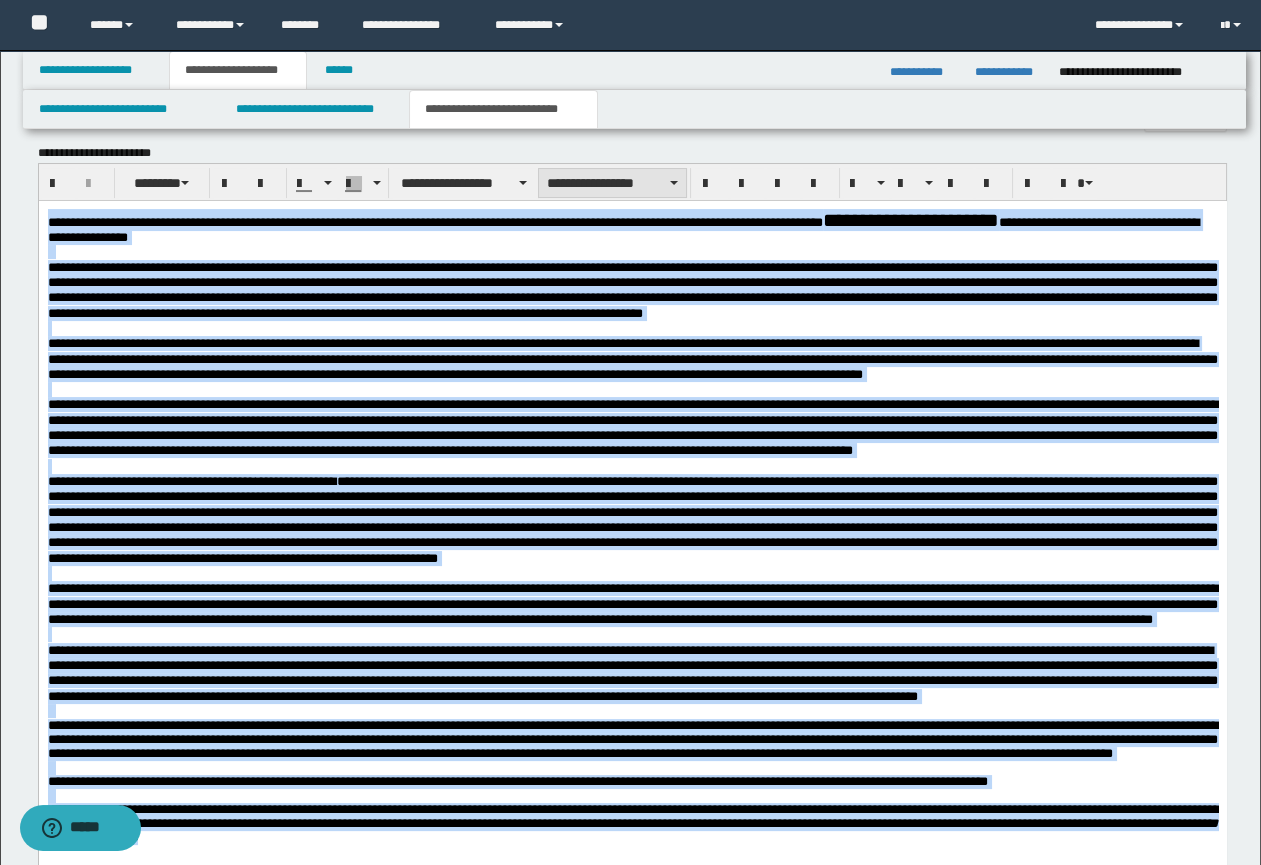 click on "**********" at bounding box center [612, 183] 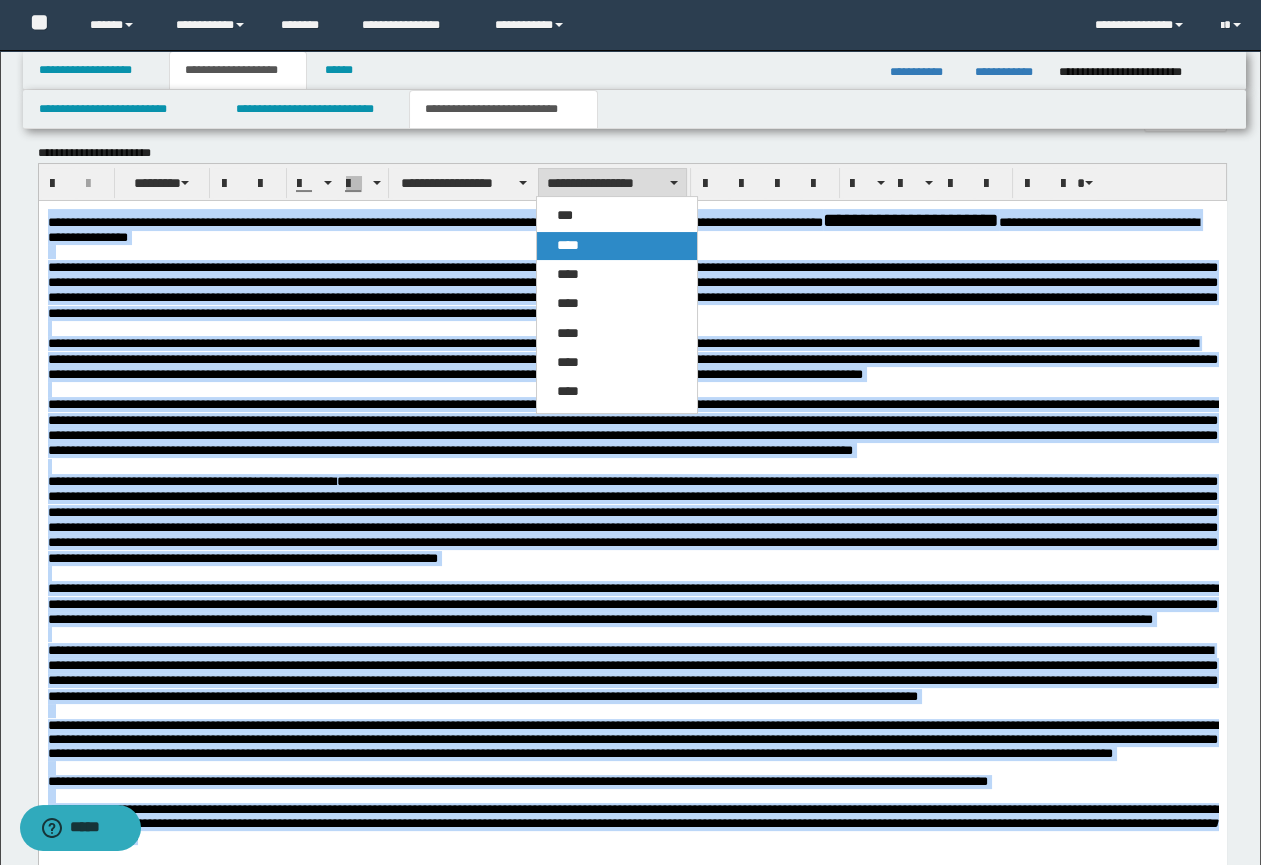 drag, startPoint x: 565, startPoint y: 239, endPoint x: 512, endPoint y: 16, distance: 229.21169 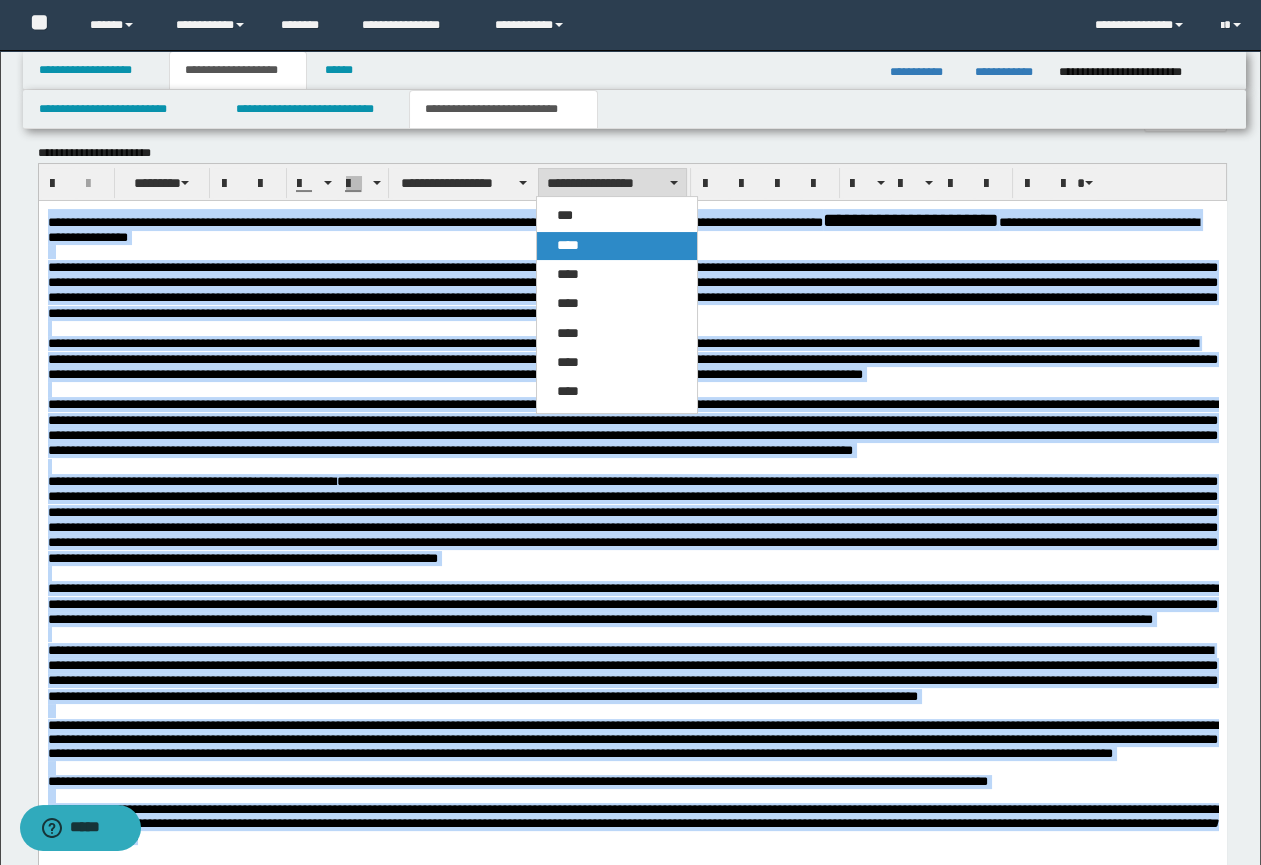 click on "****" at bounding box center [568, 245] 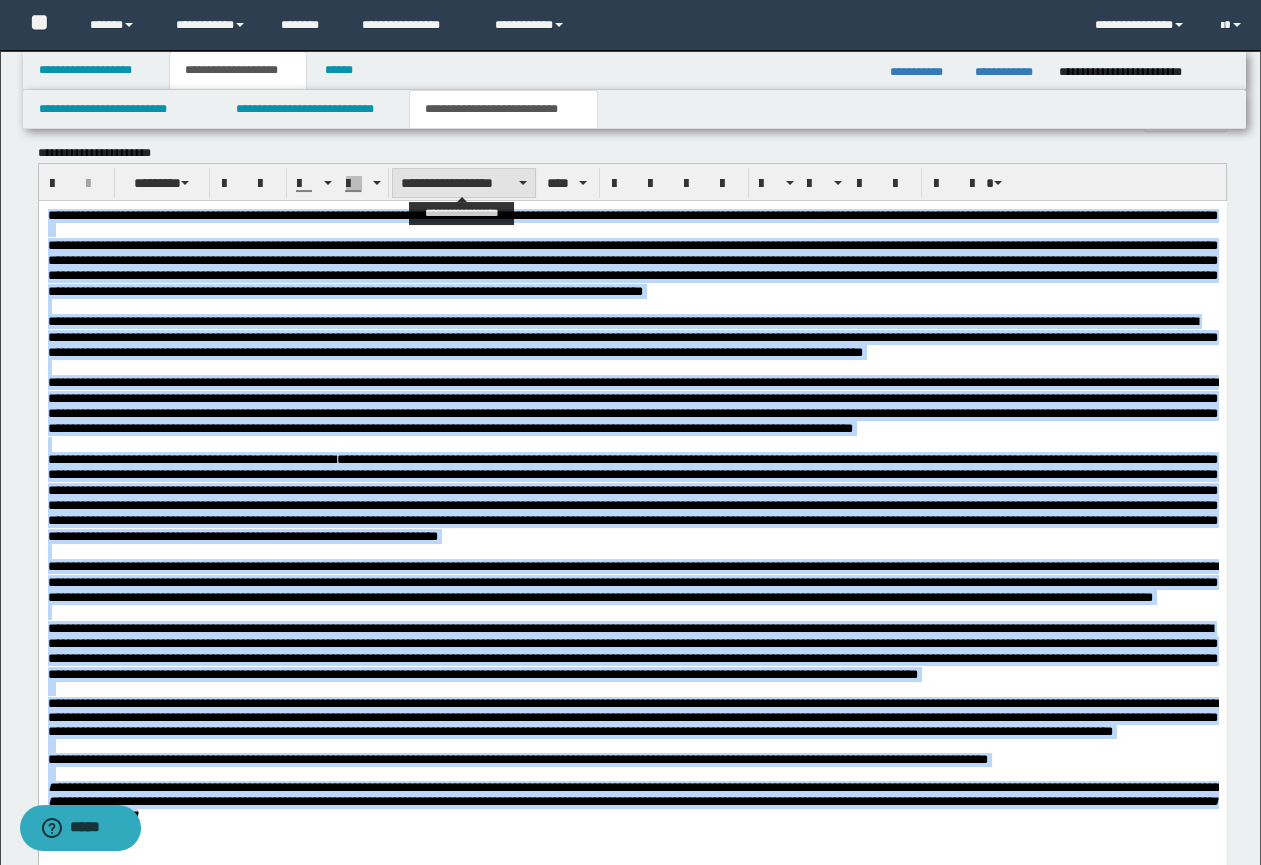 click on "**********" at bounding box center (464, 183) 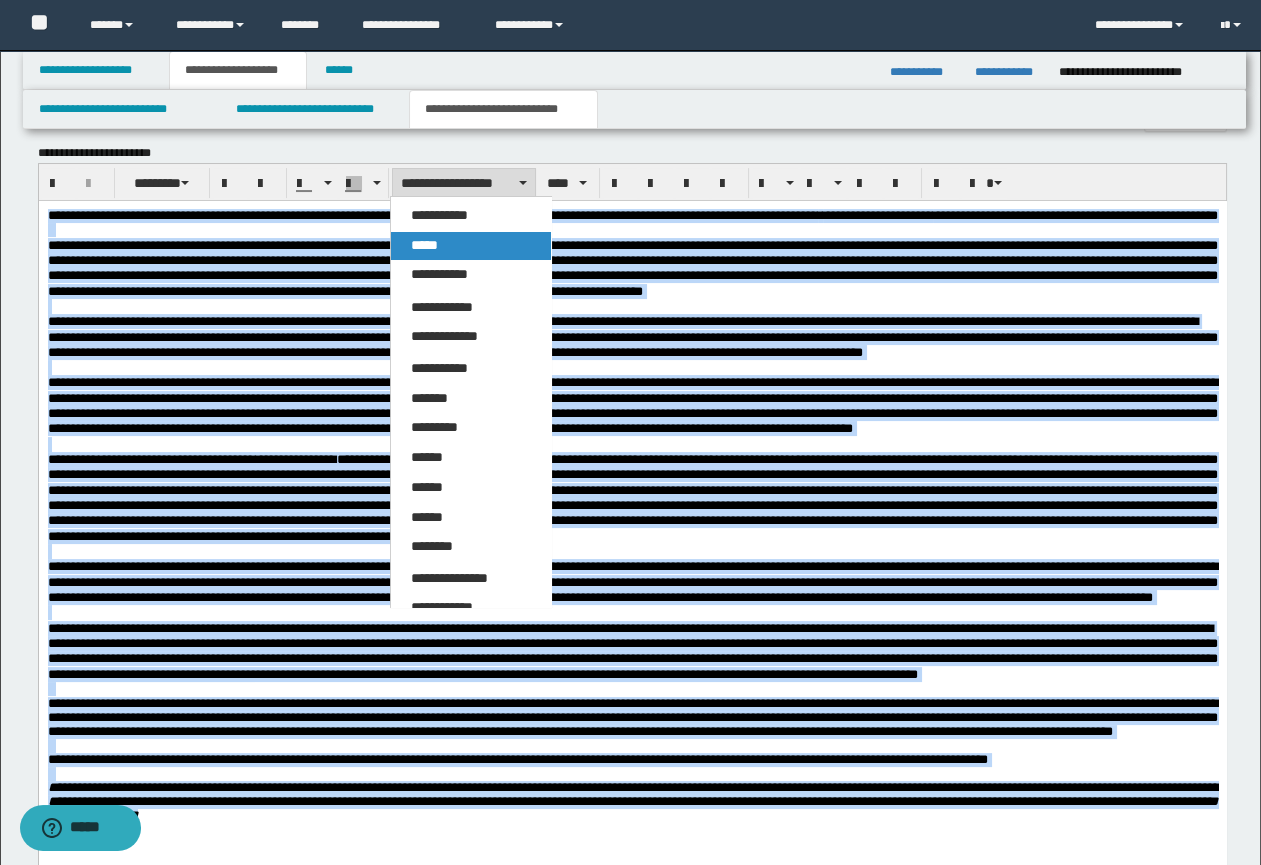 click on "*****" at bounding box center [471, 246] 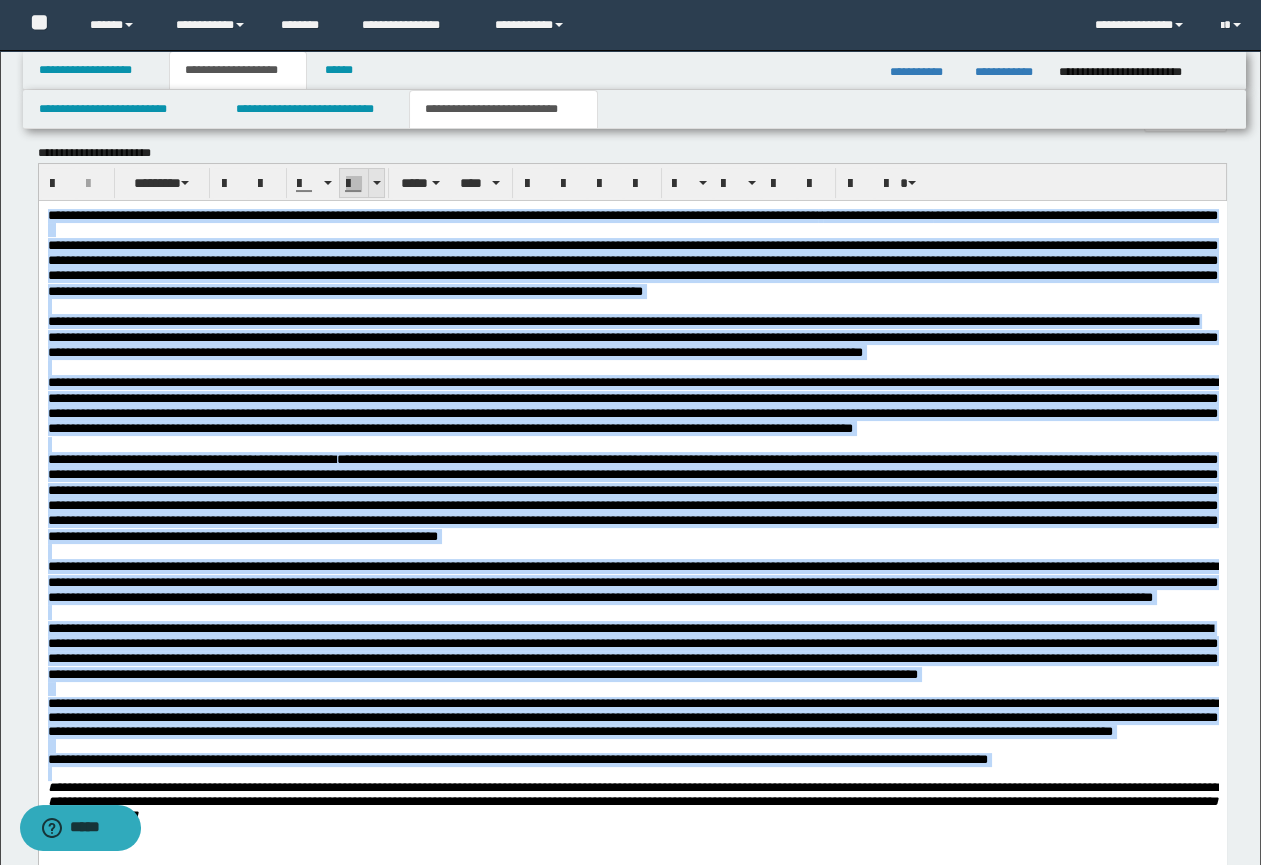 click at bounding box center [377, 183] 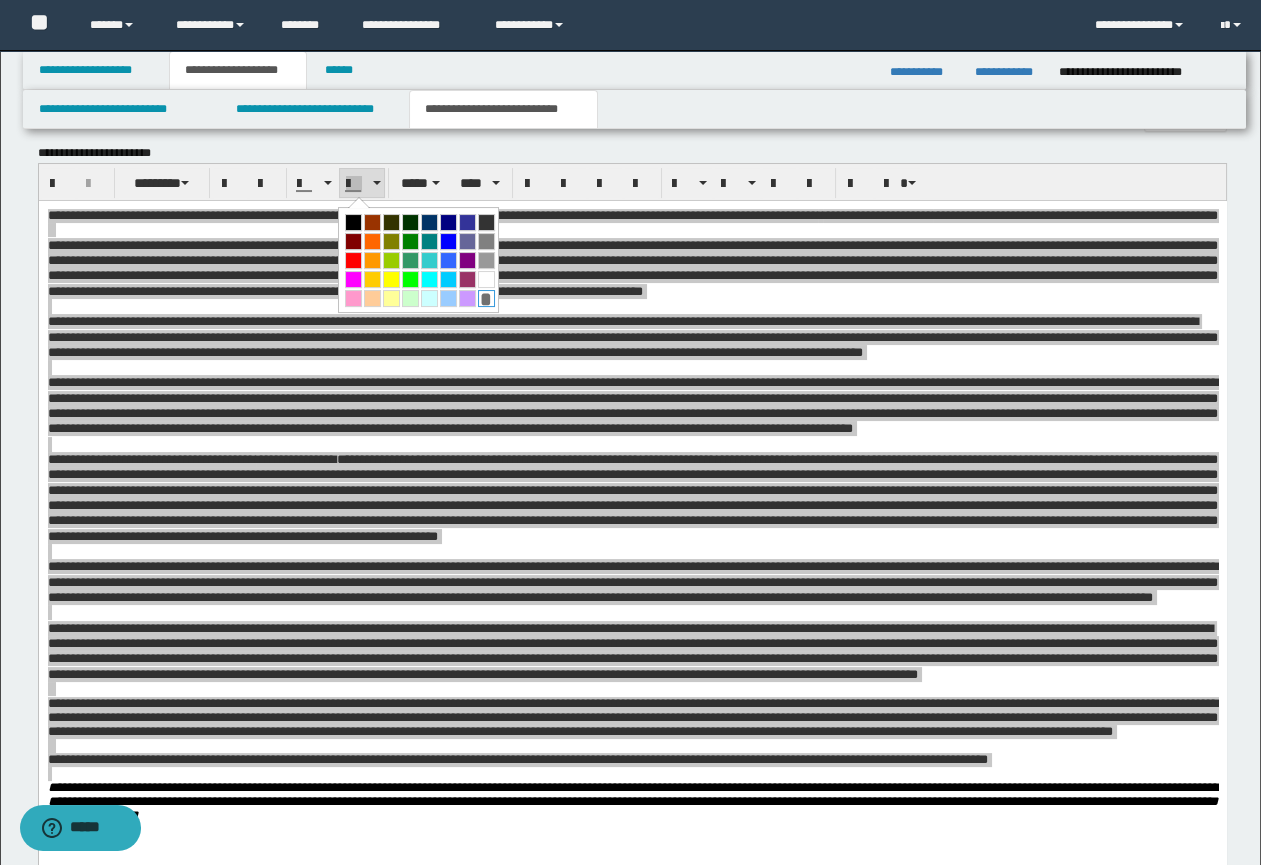 click on "*" at bounding box center [486, 298] 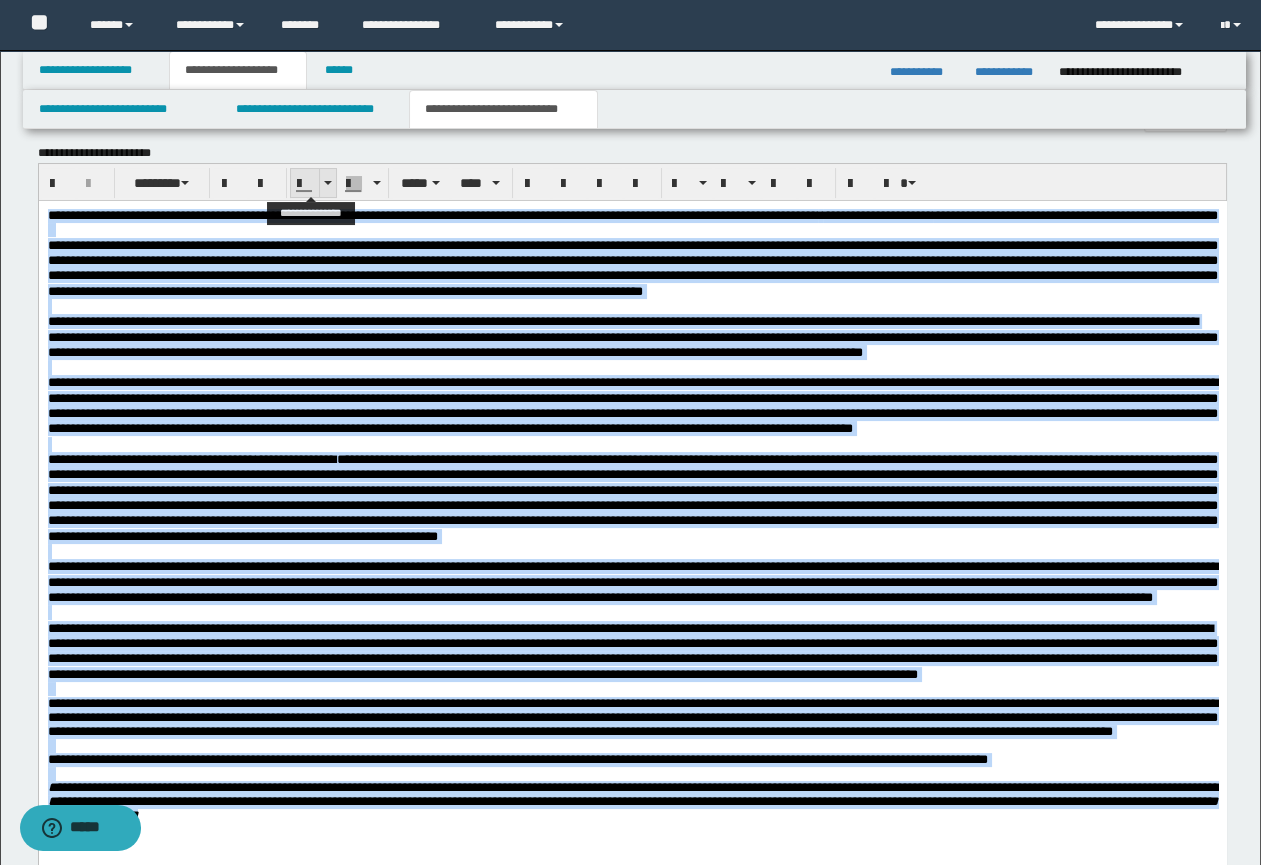 click at bounding box center (327, 183) 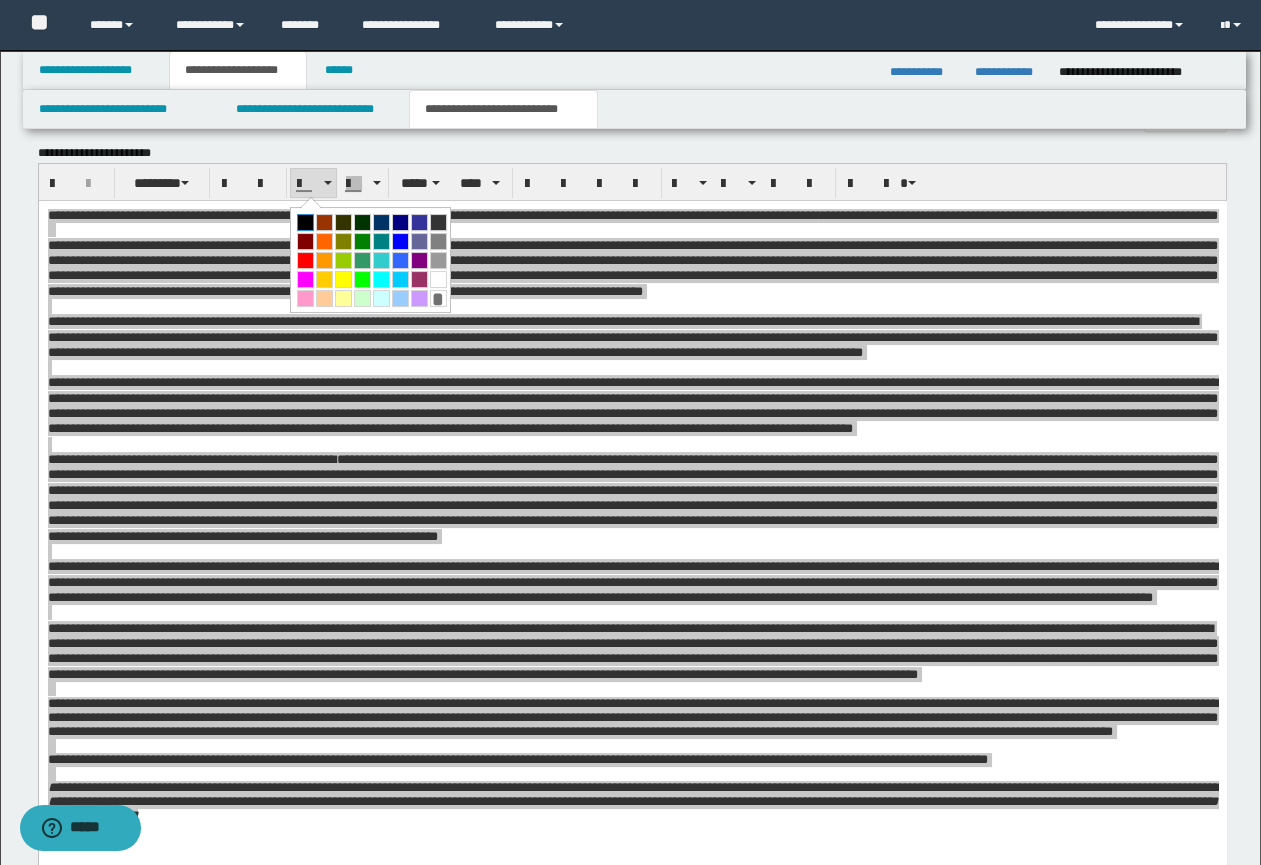click at bounding box center [305, 222] 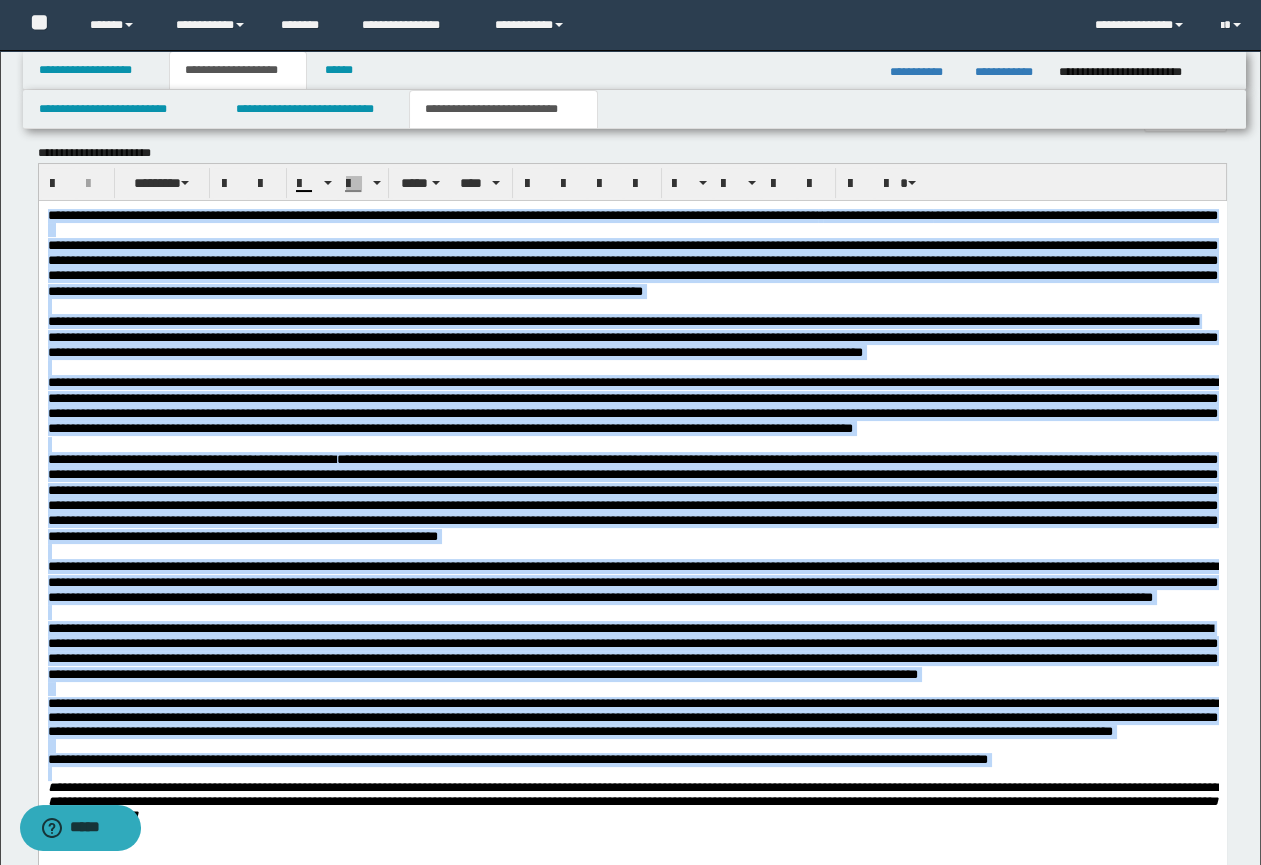 click at bounding box center [632, 305] 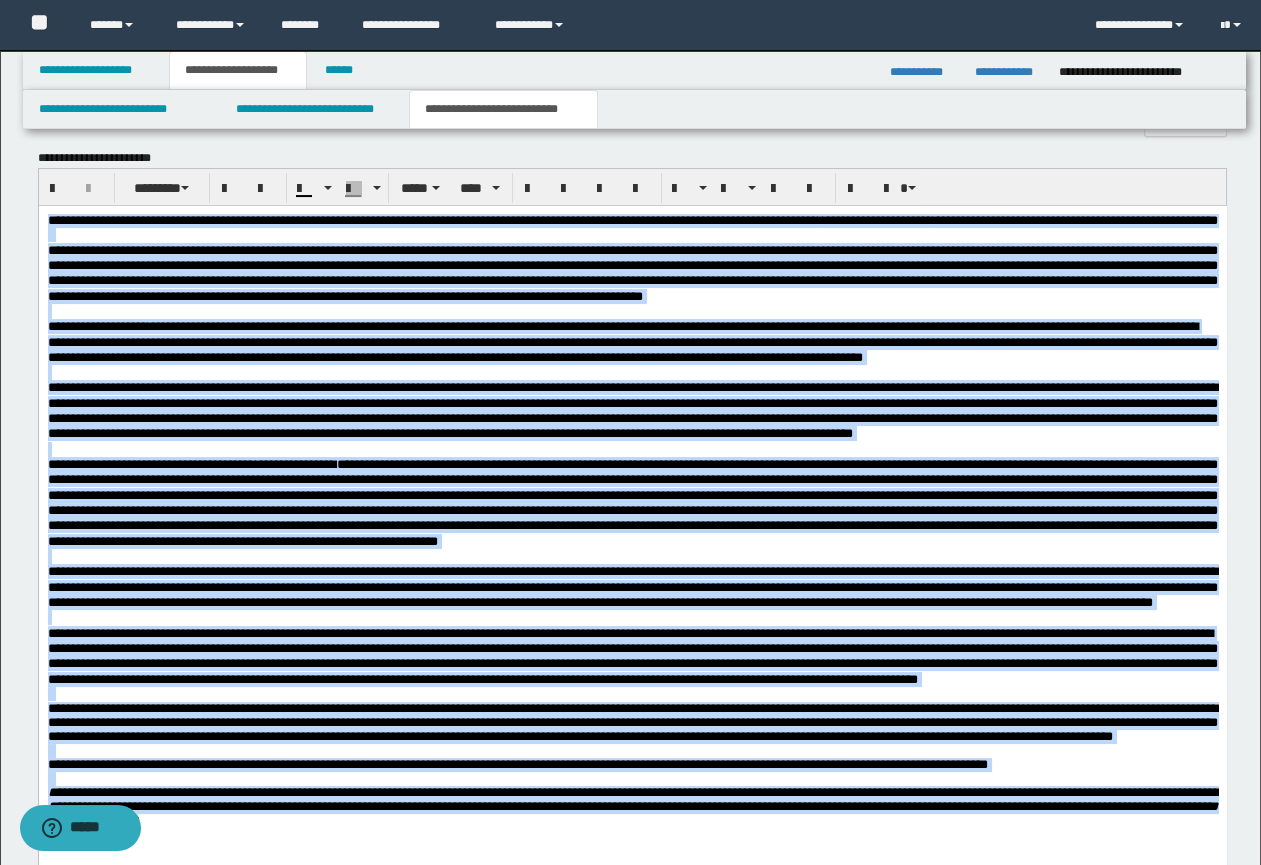 scroll, scrollTop: 564, scrollLeft: 0, axis: vertical 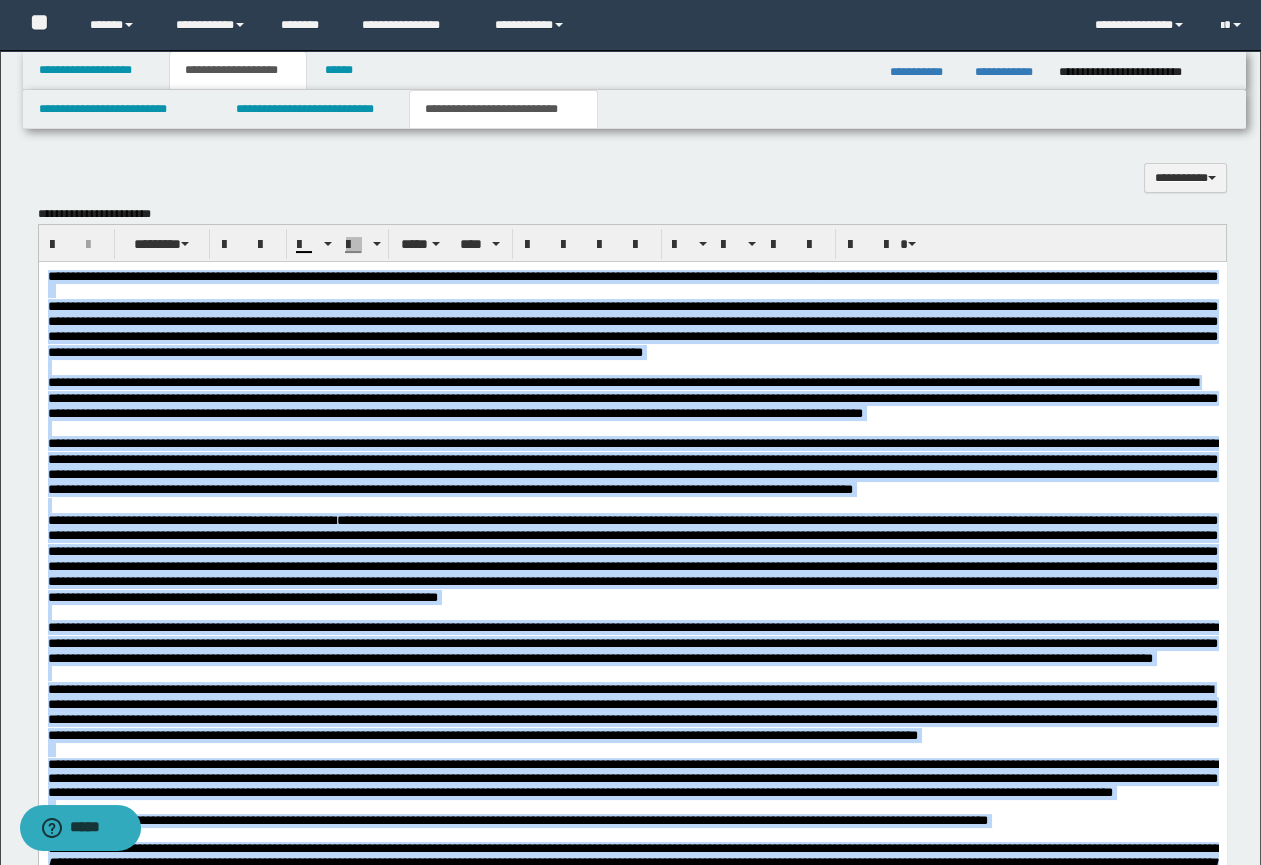 drag, startPoint x: 719, startPoint y: 1039, endPoint x: 653, endPoint y: 406, distance: 636.43146 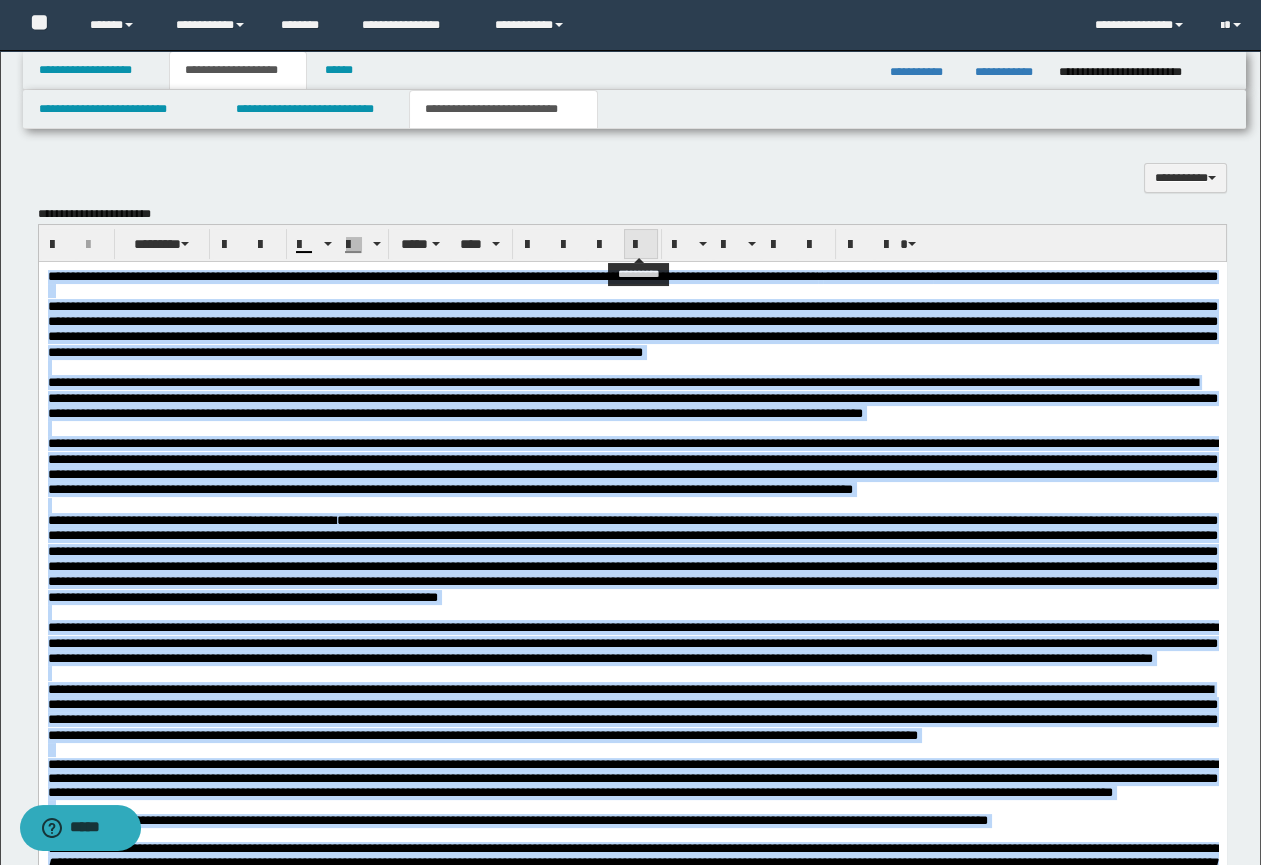 click at bounding box center [641, 244] 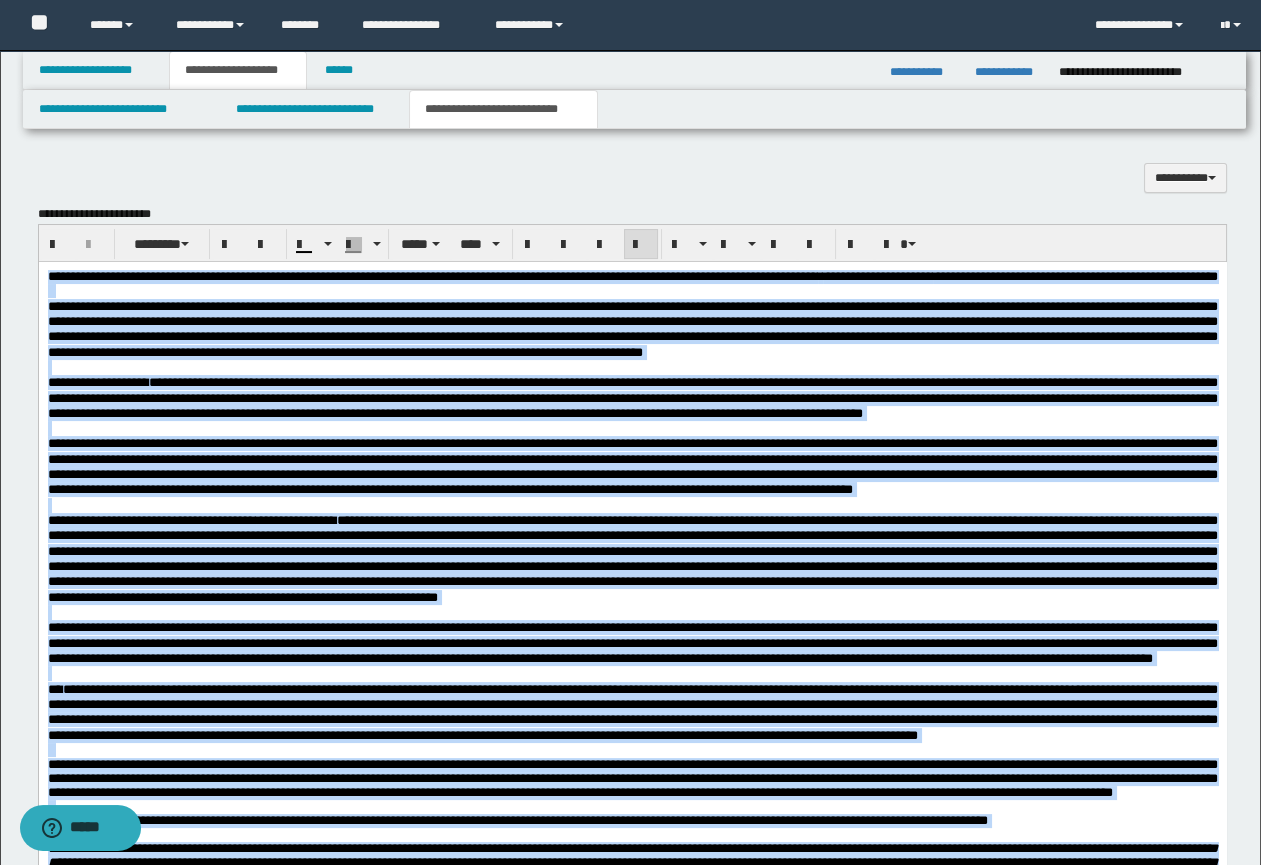 click on "**********" at bounding box center (632, 465) 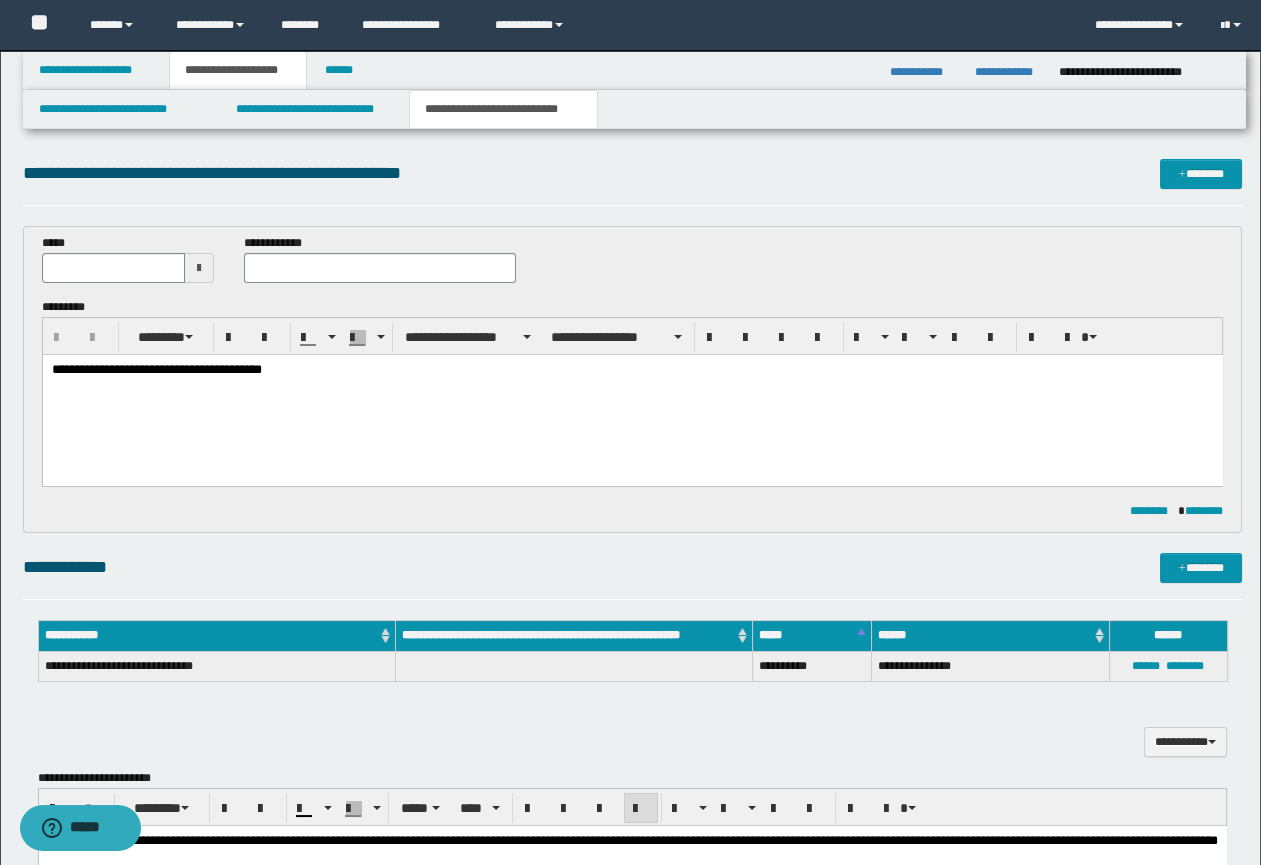 scroll, scrollTop: 3, scrollLeft: 0, axis: vertical 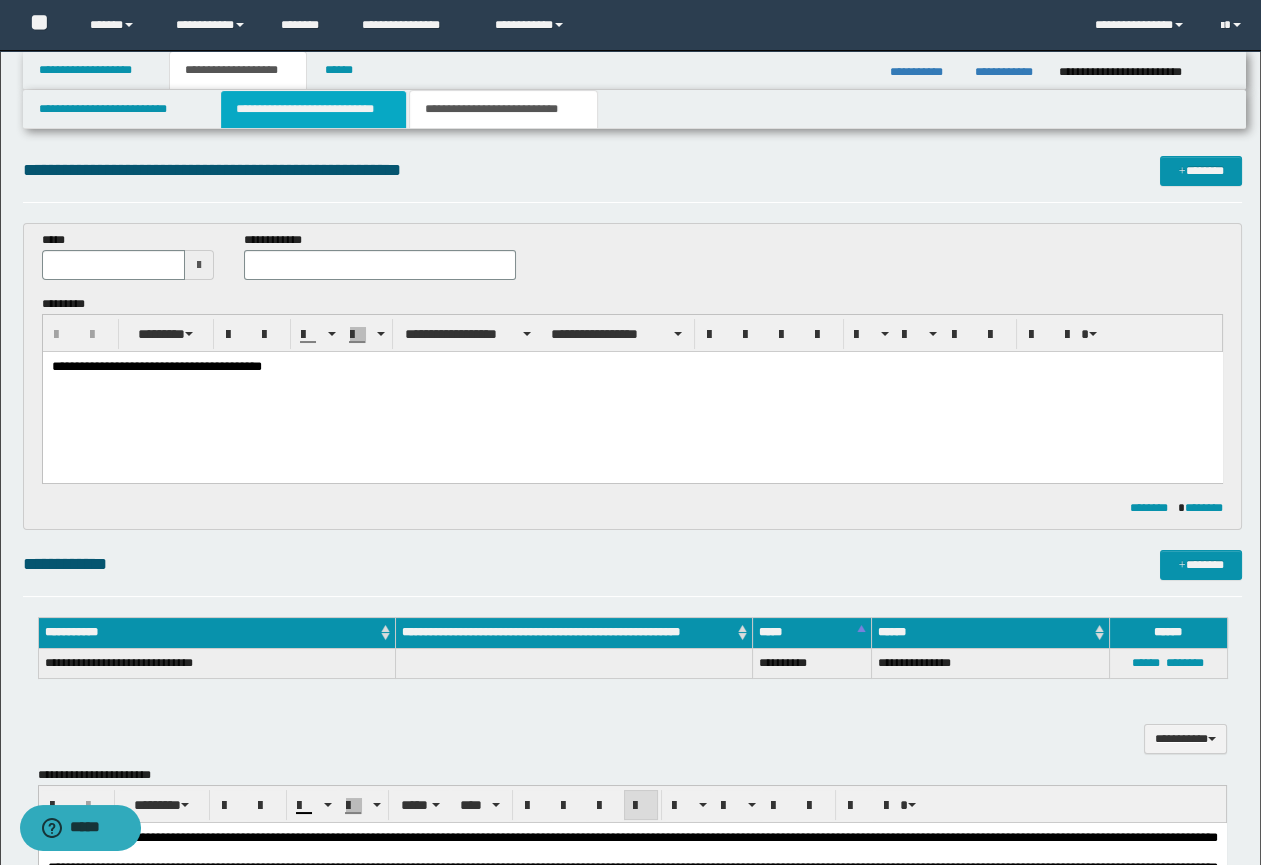click on "**********" at bounding box center (313, 109) 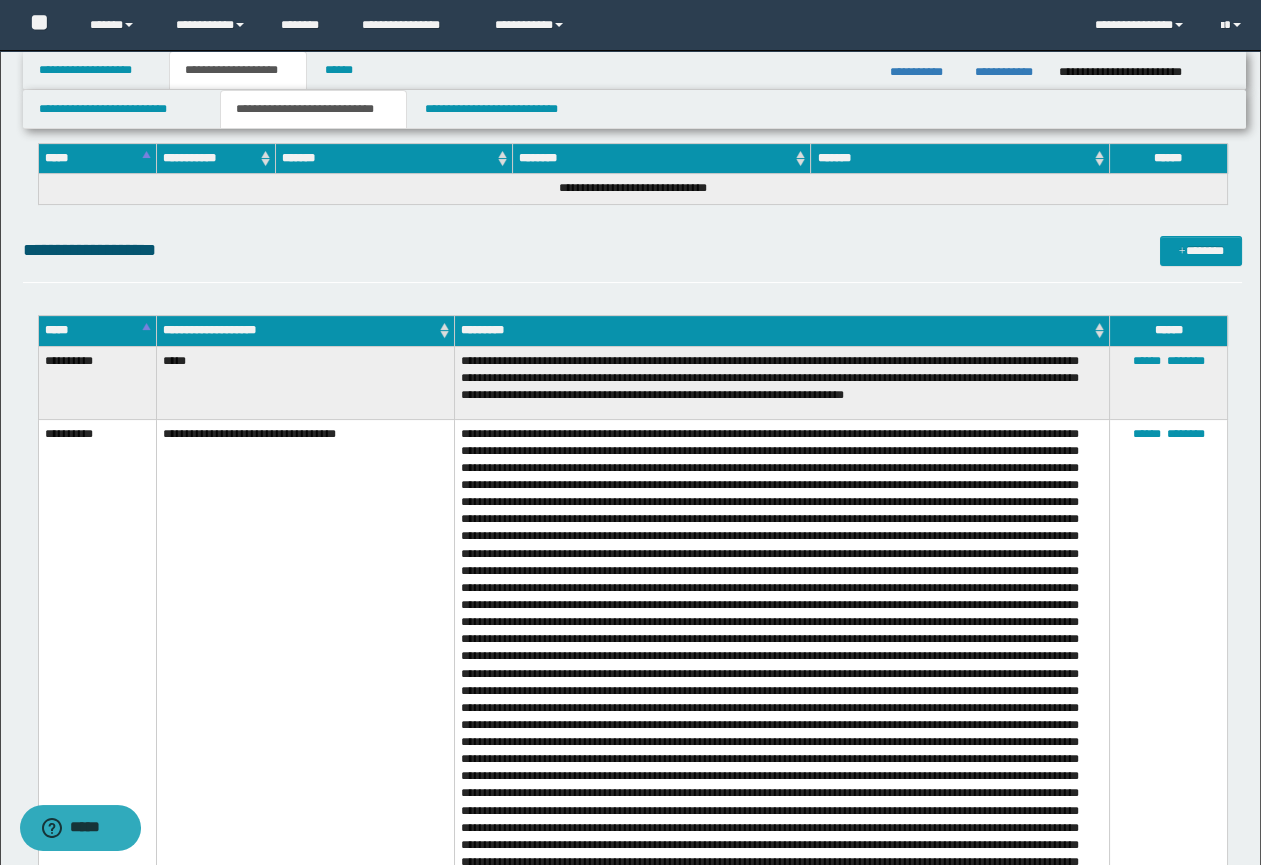 scroll, scrollTop: 609, scrollLeft: 0, axis: vertical 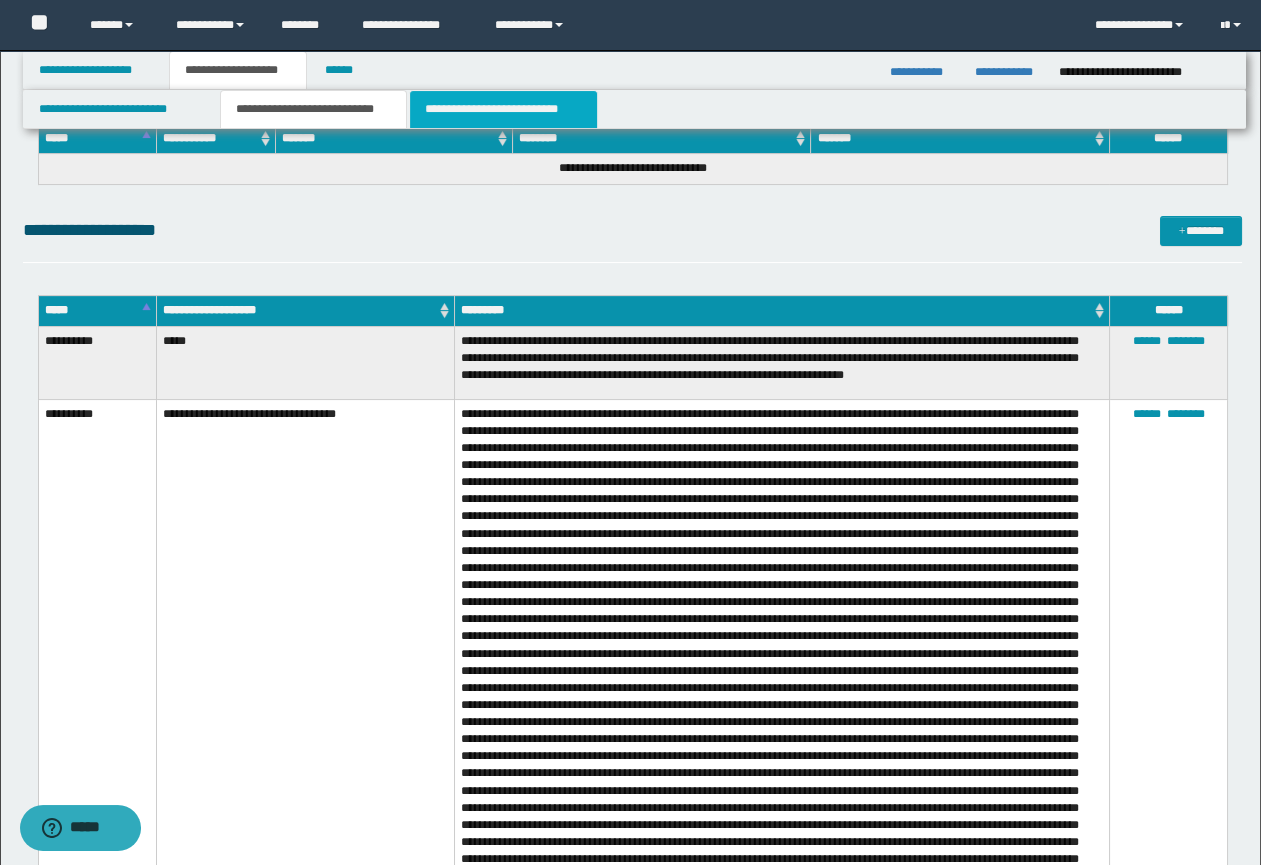 click on "**********" at bounding box center [503, 109] 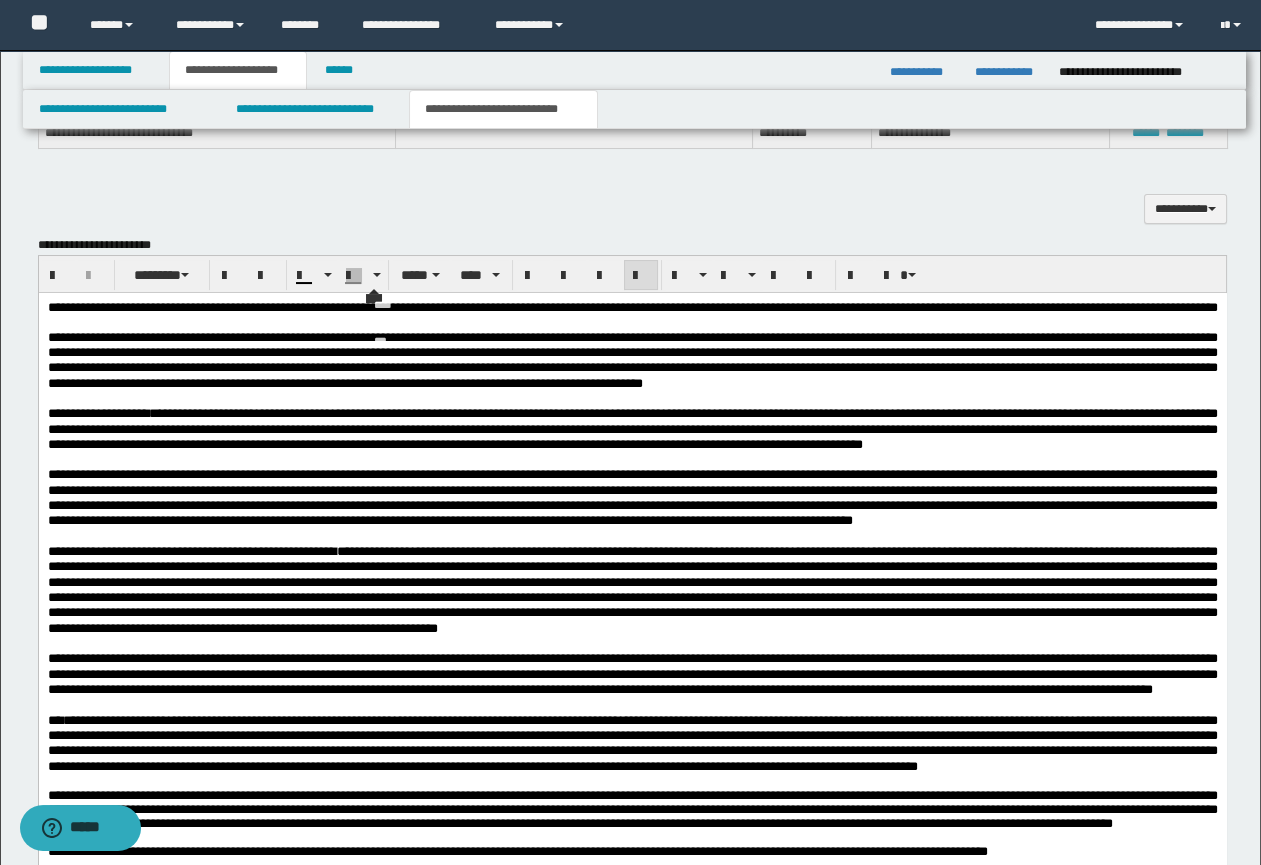 scroll, scrollTop: 507, scrollLeft: 0, axis: vertical 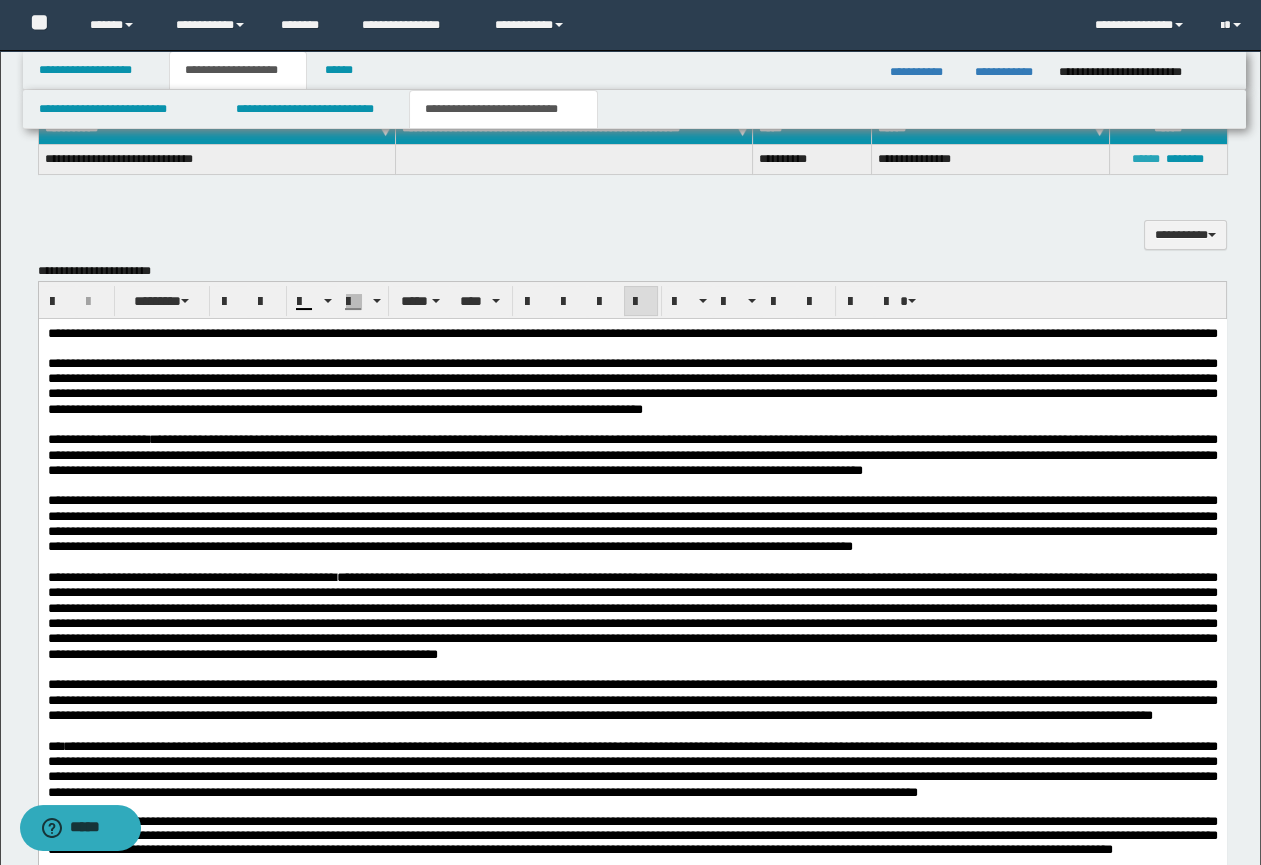 click on "******" at bounding box center [1146, 159] 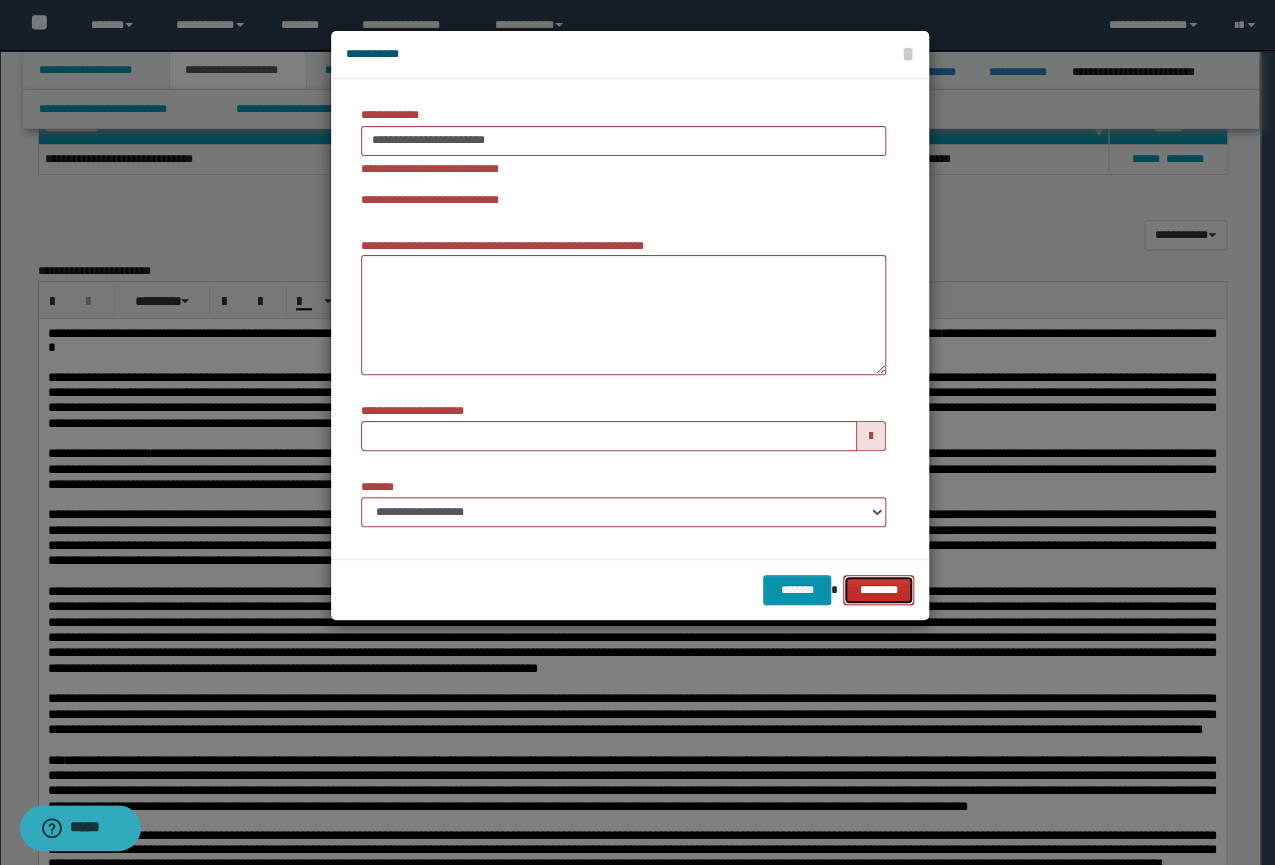 click on "********" at bounding box center [879, 590] 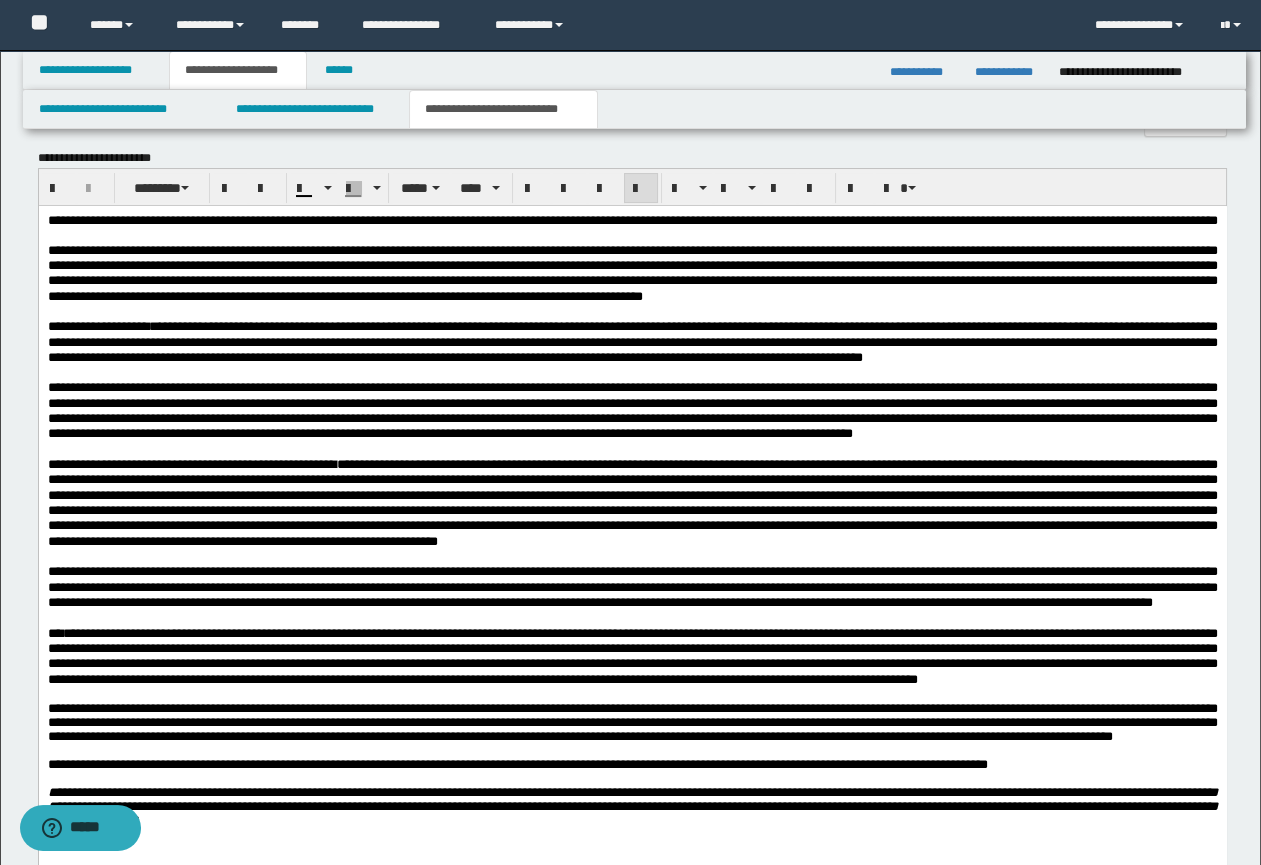 scroll, scrollTop: 1323, scrollLeft: 0, axis: vertical 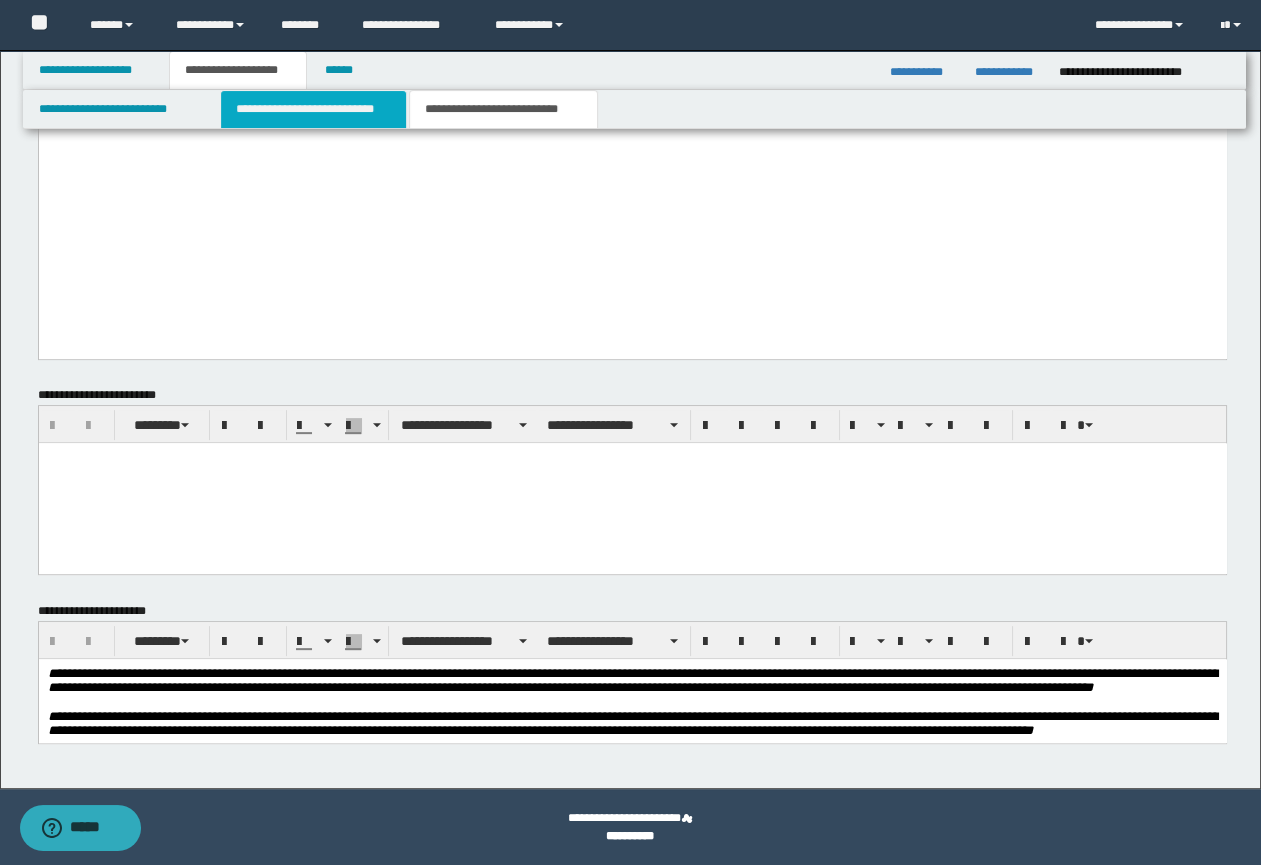 click on "**********" at bounding box center (313, 109) 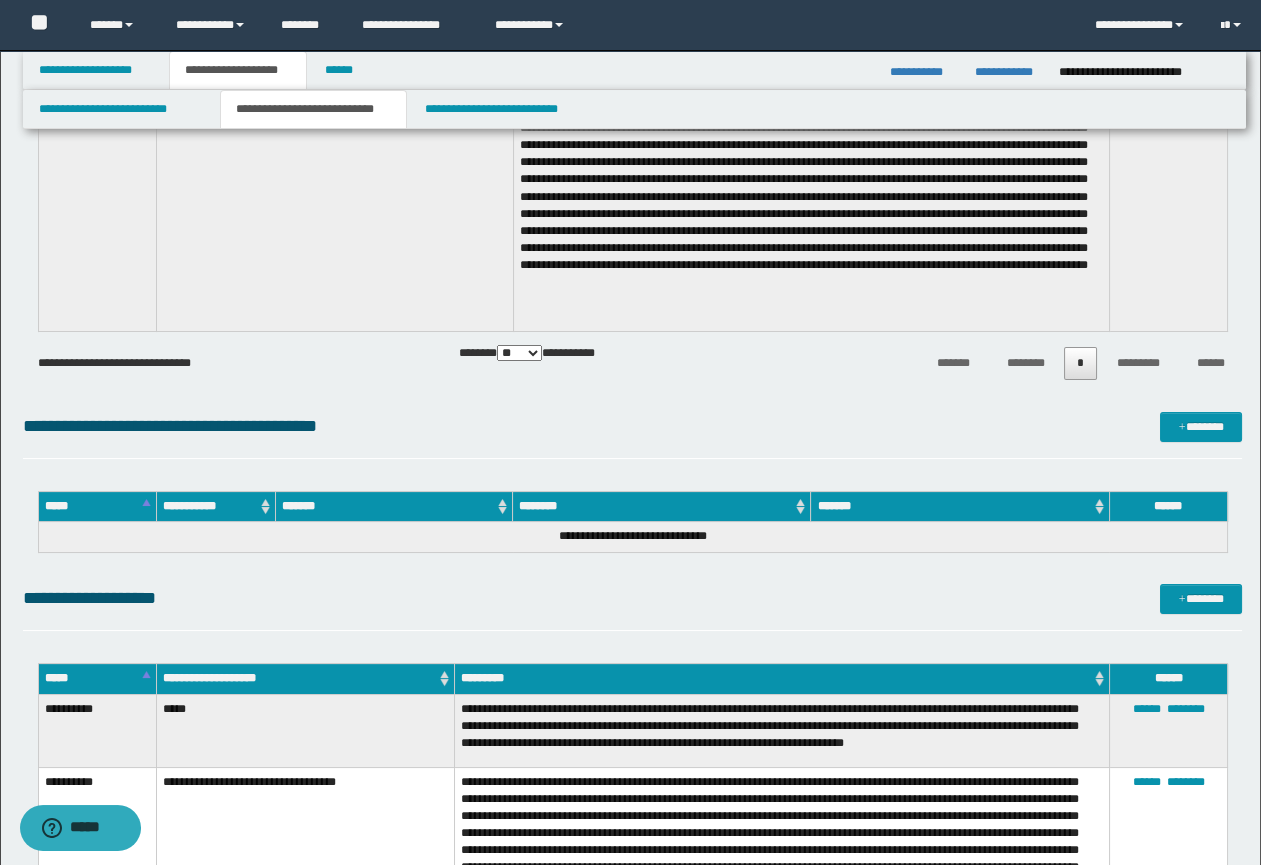 scroll, scrollTop: 240, scrollLeft: 0, axis: vertical 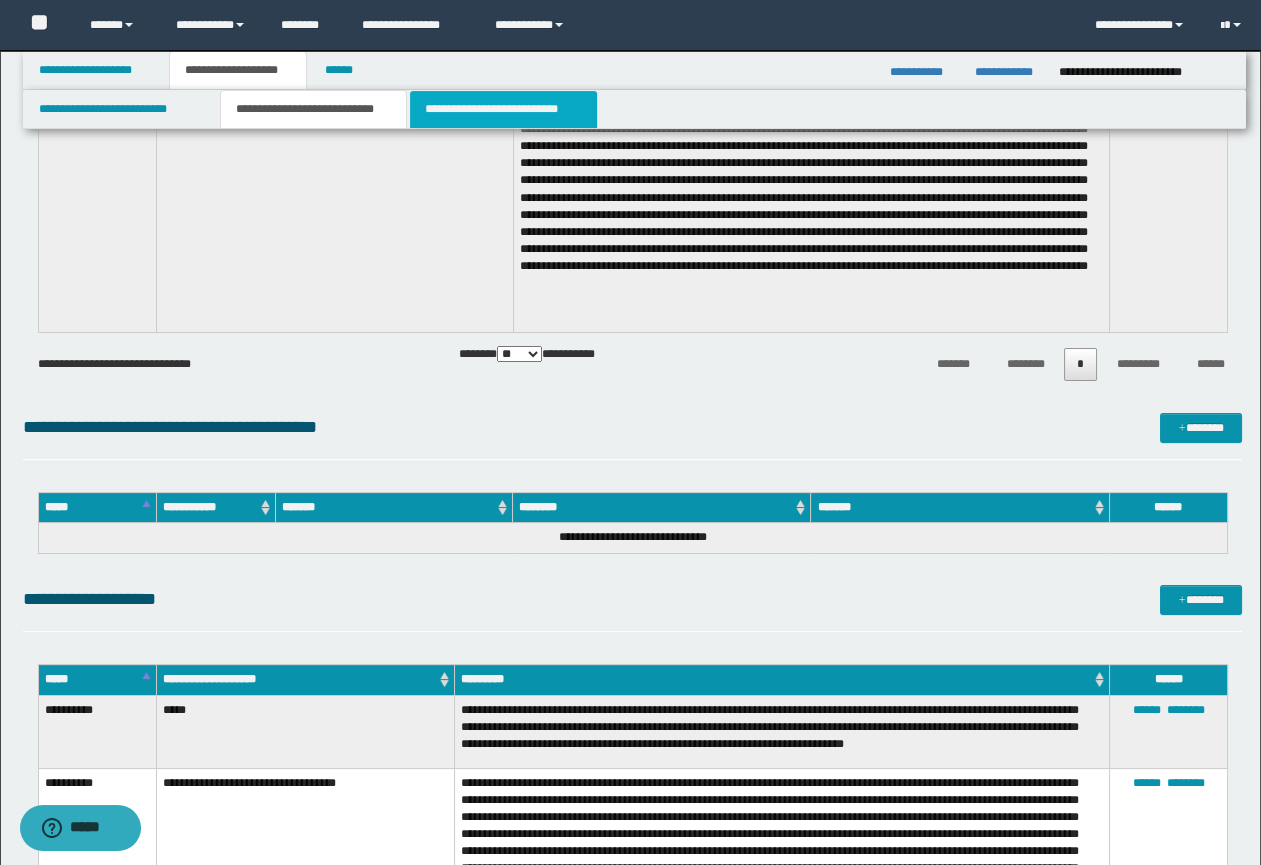 click on "**********" at bounding box center [503, 109] 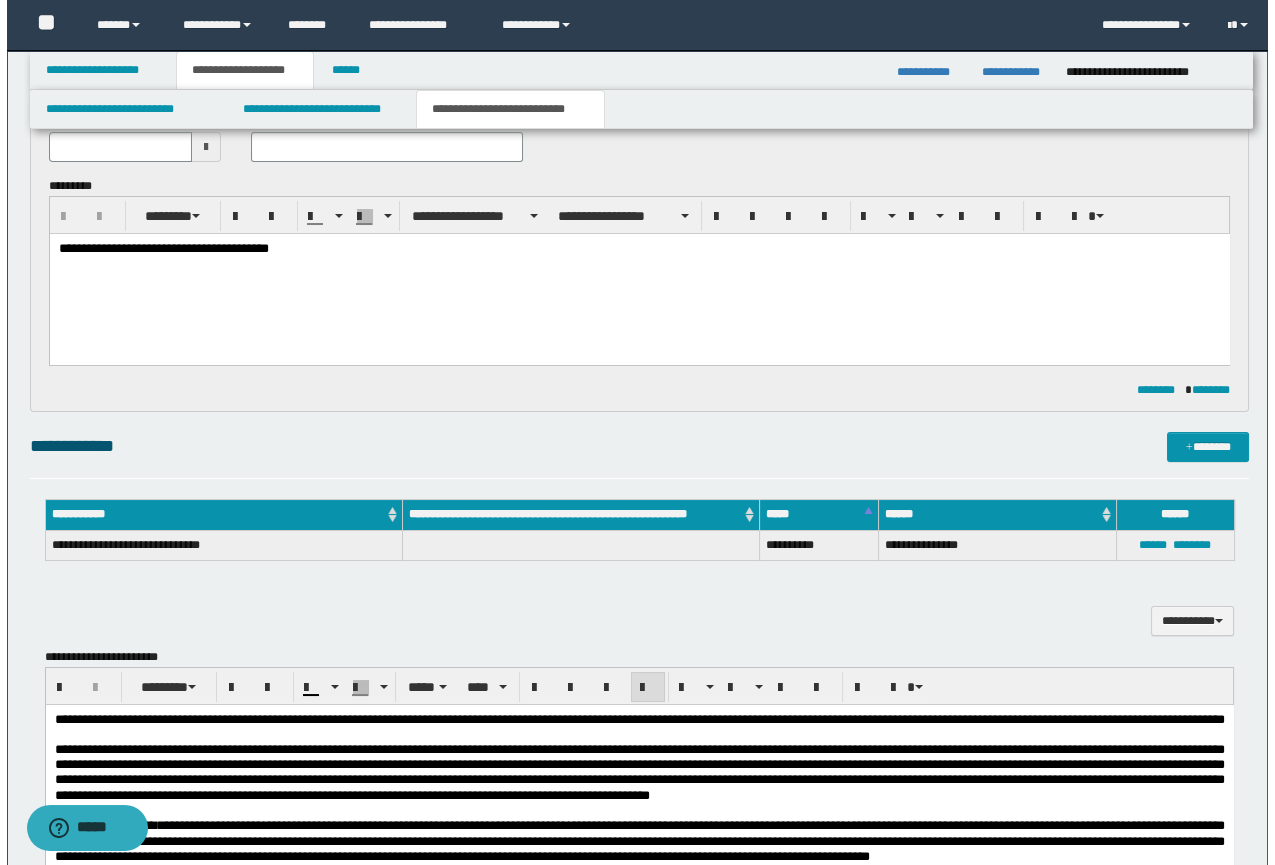 scroll, scrollTop: 0, scrollLeft: 0, axis: both 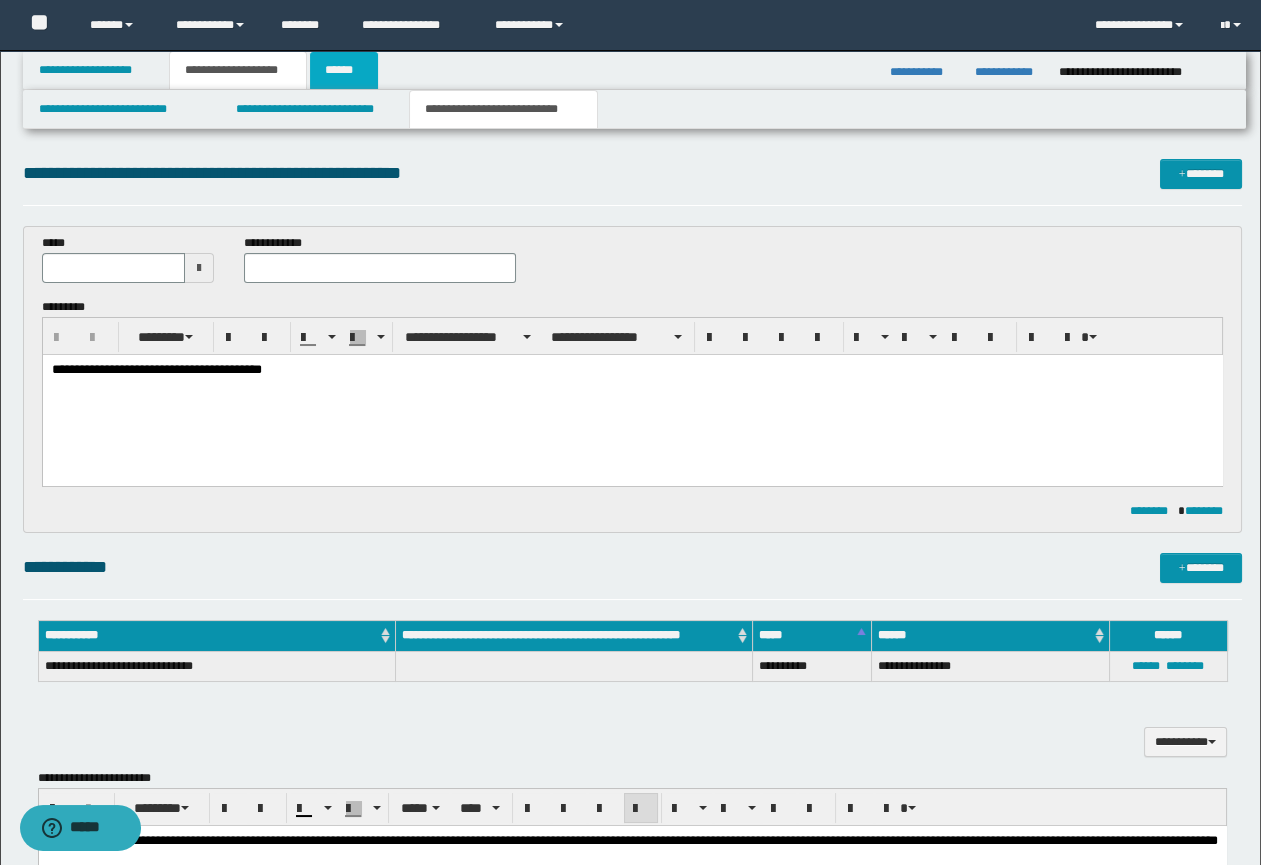 click on "******" at bounding box center [344, 70] 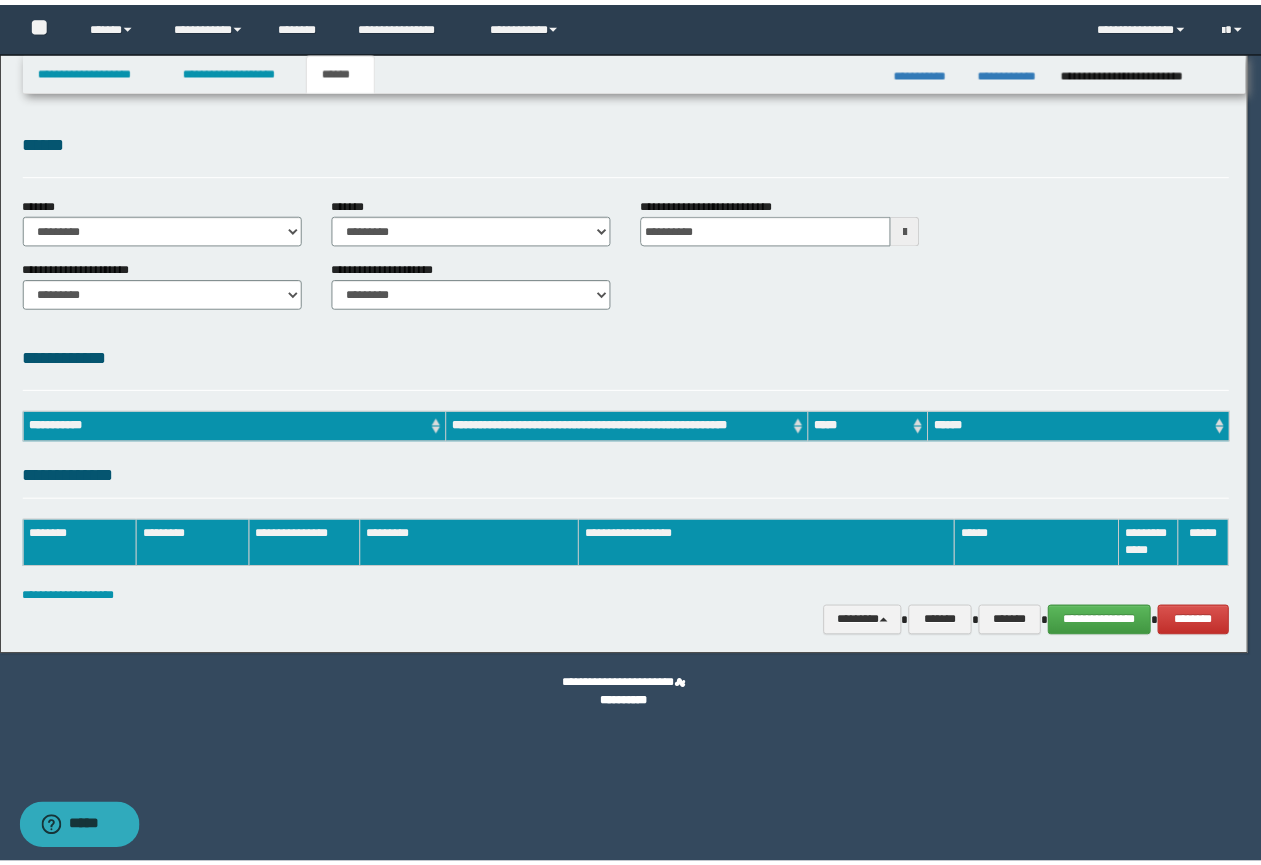 scroll, scrollTop: 0, scrollLeft: 0, axis: both 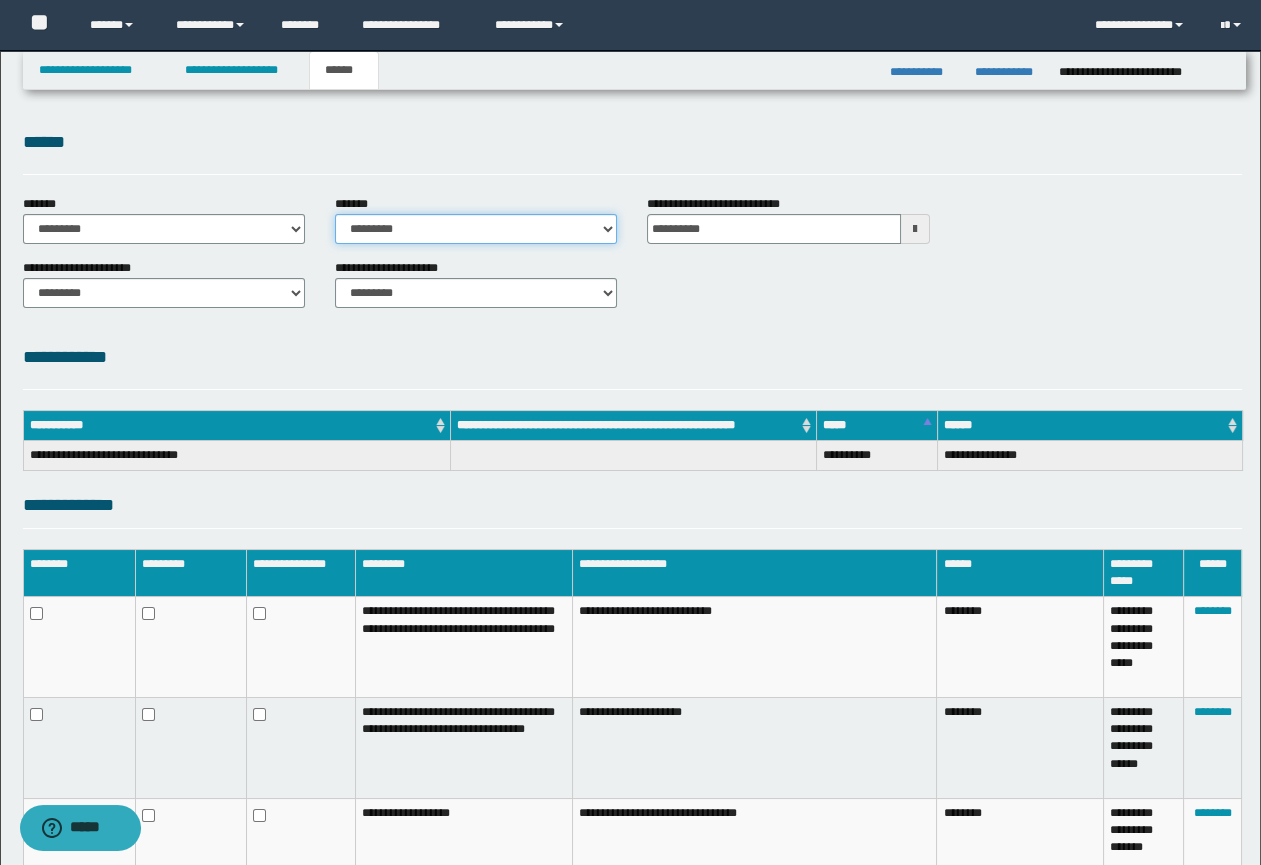 click on "**********" at bounding box center (476, 229) 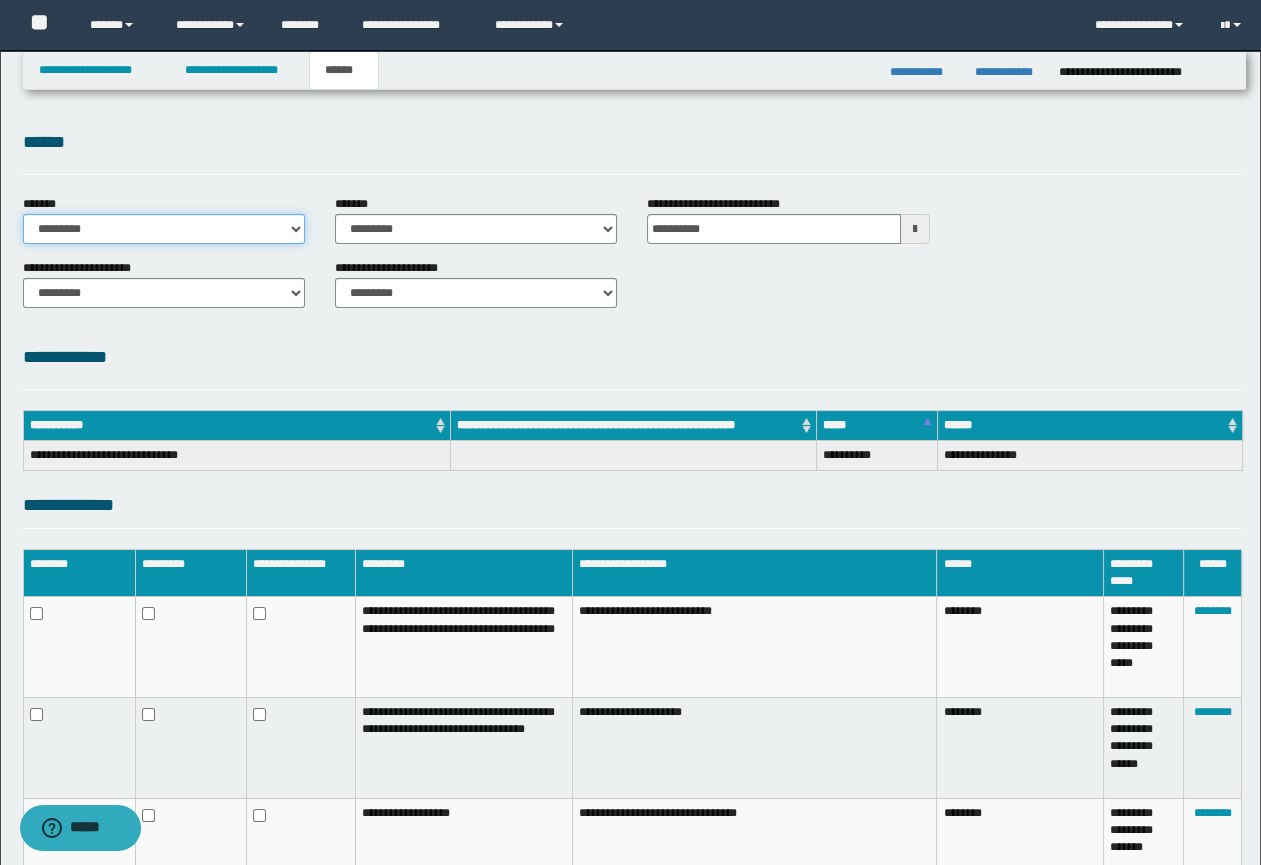 click on "**********" at bounding box center [164, 229] 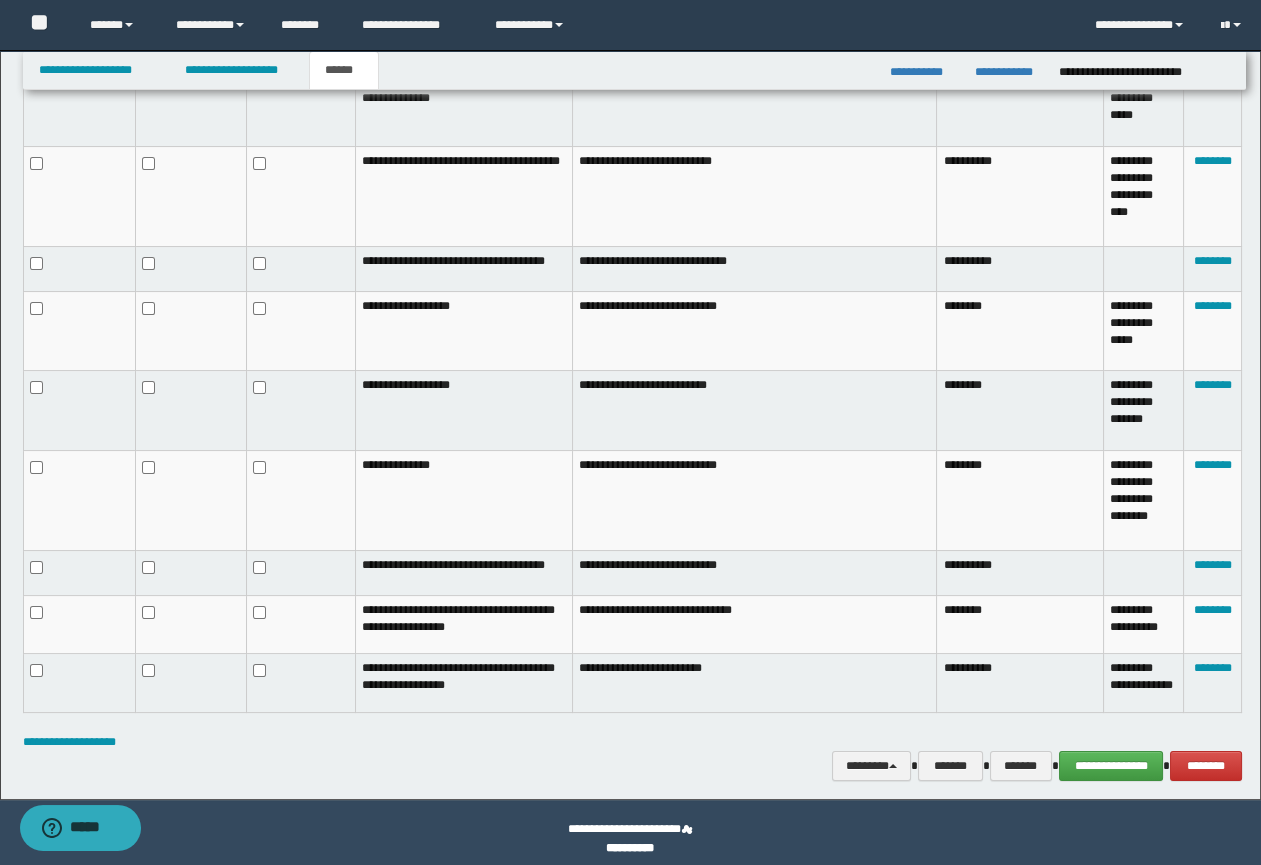 scroll, scrollTop: 823, scrollLeft: 0, axis: vertical 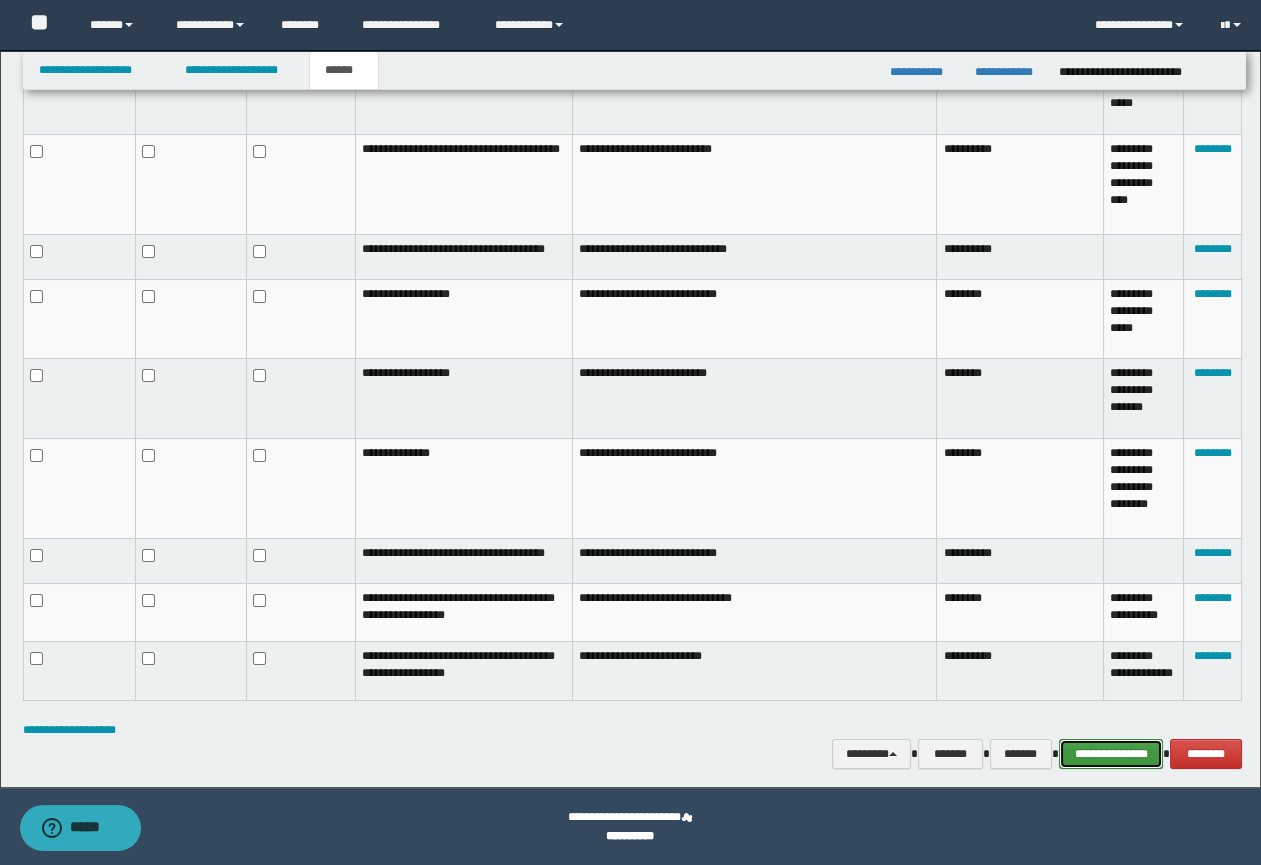 click on "**********" at bounding box center [1111, 754] 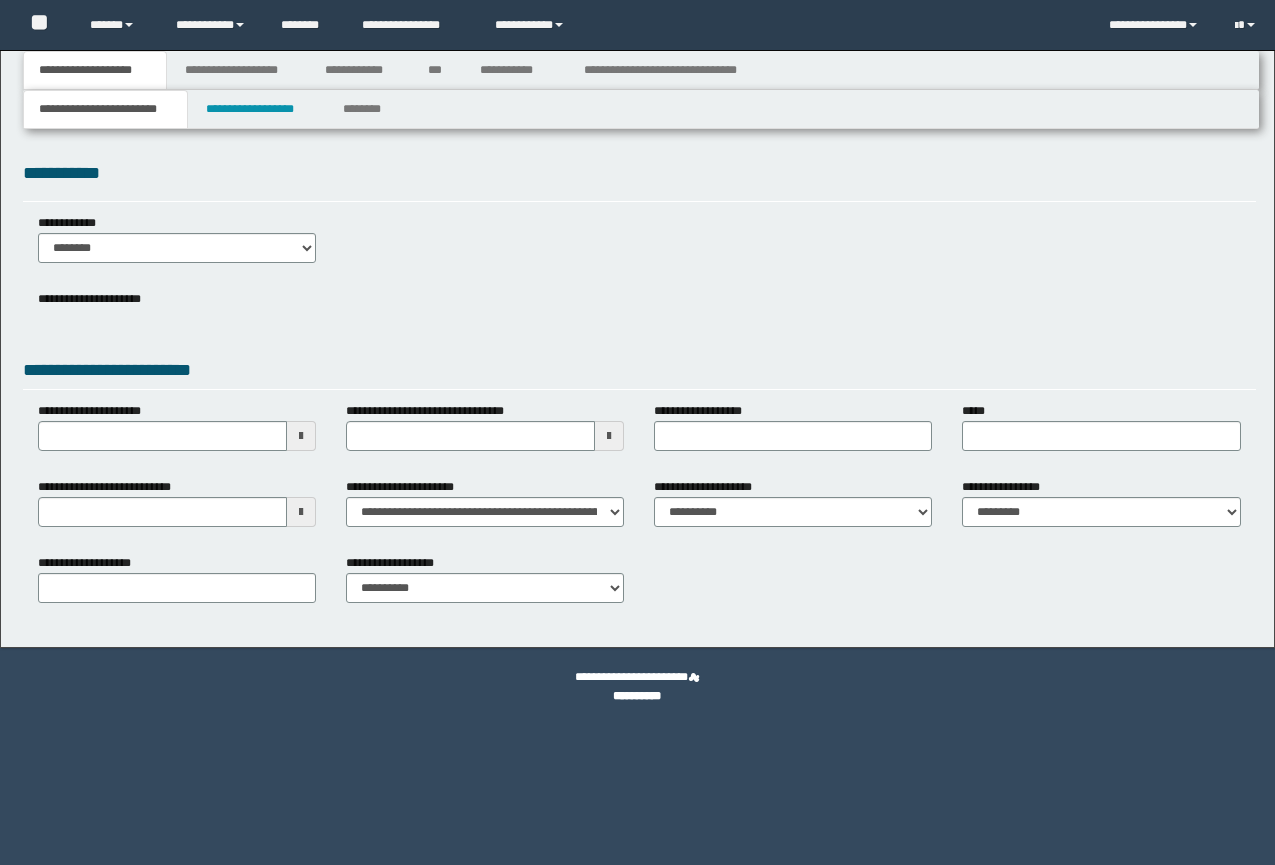 scroll, scrollTop: 0, scrollLeft: 0, axis: both 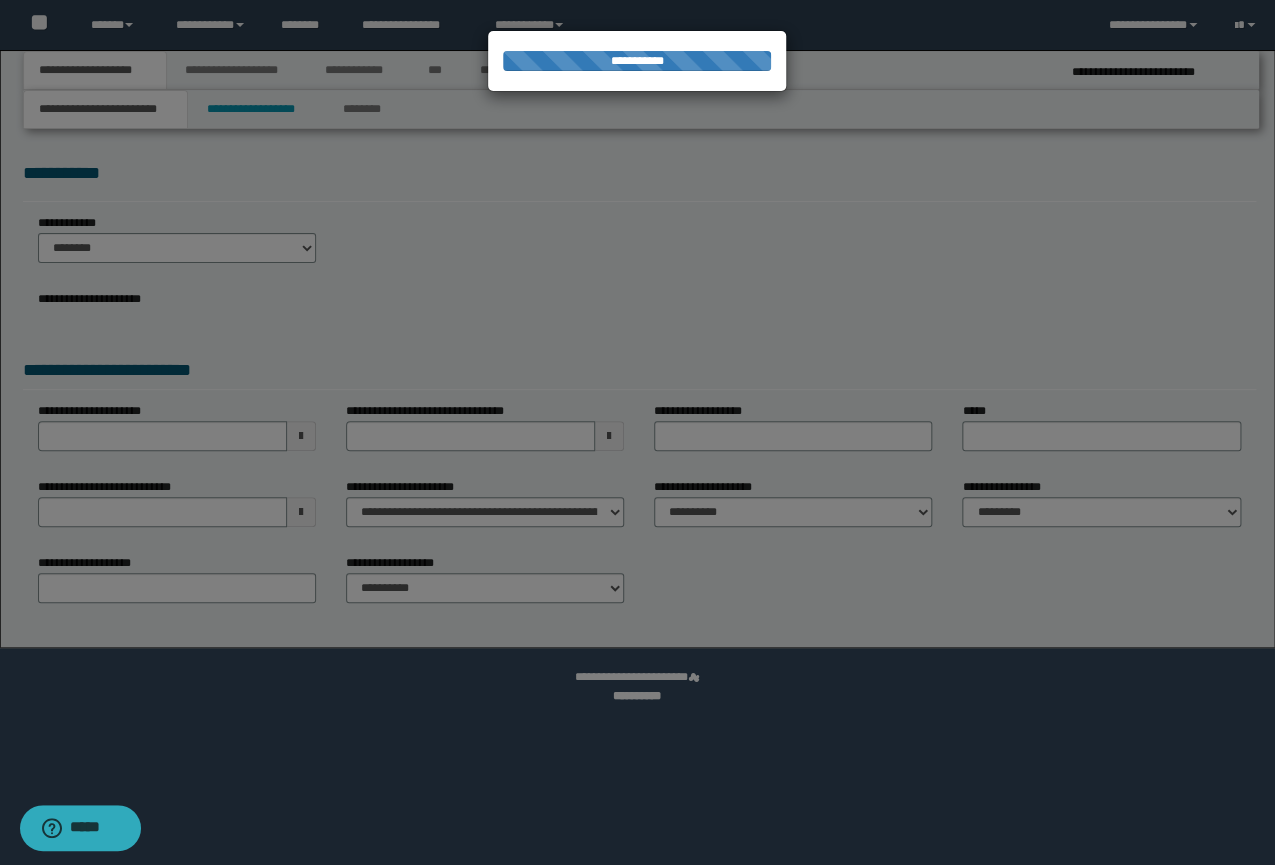 select on "*" 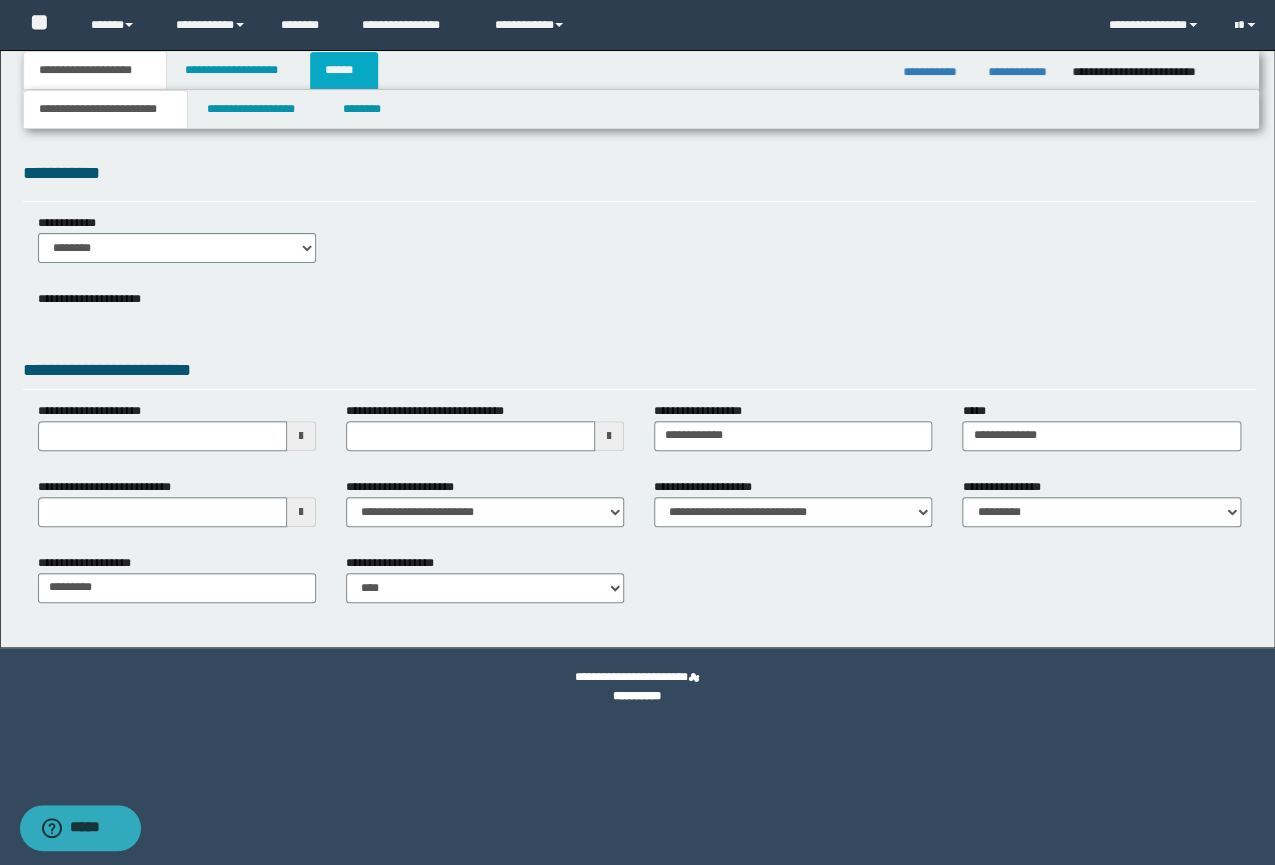 click on "******" at bounding box center [344, 70] 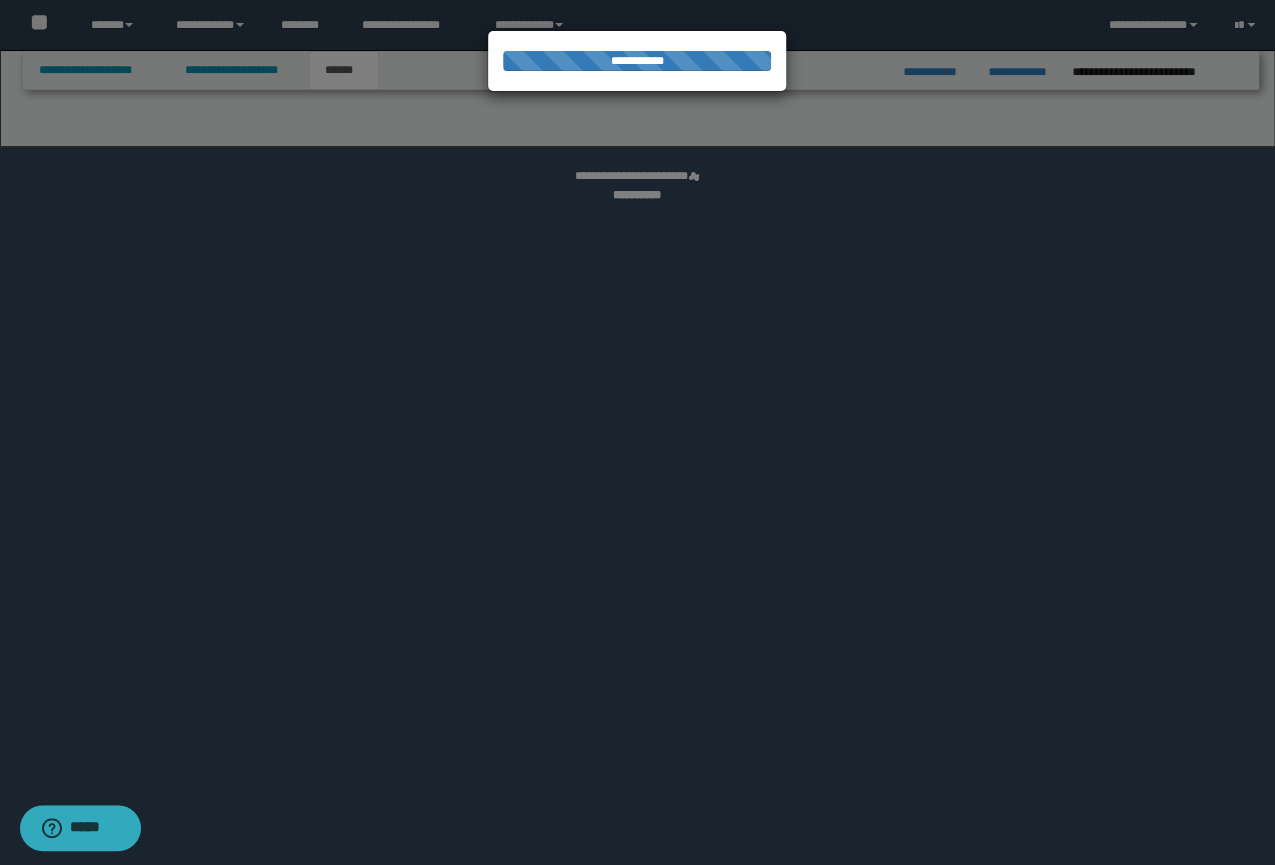 select on "*" 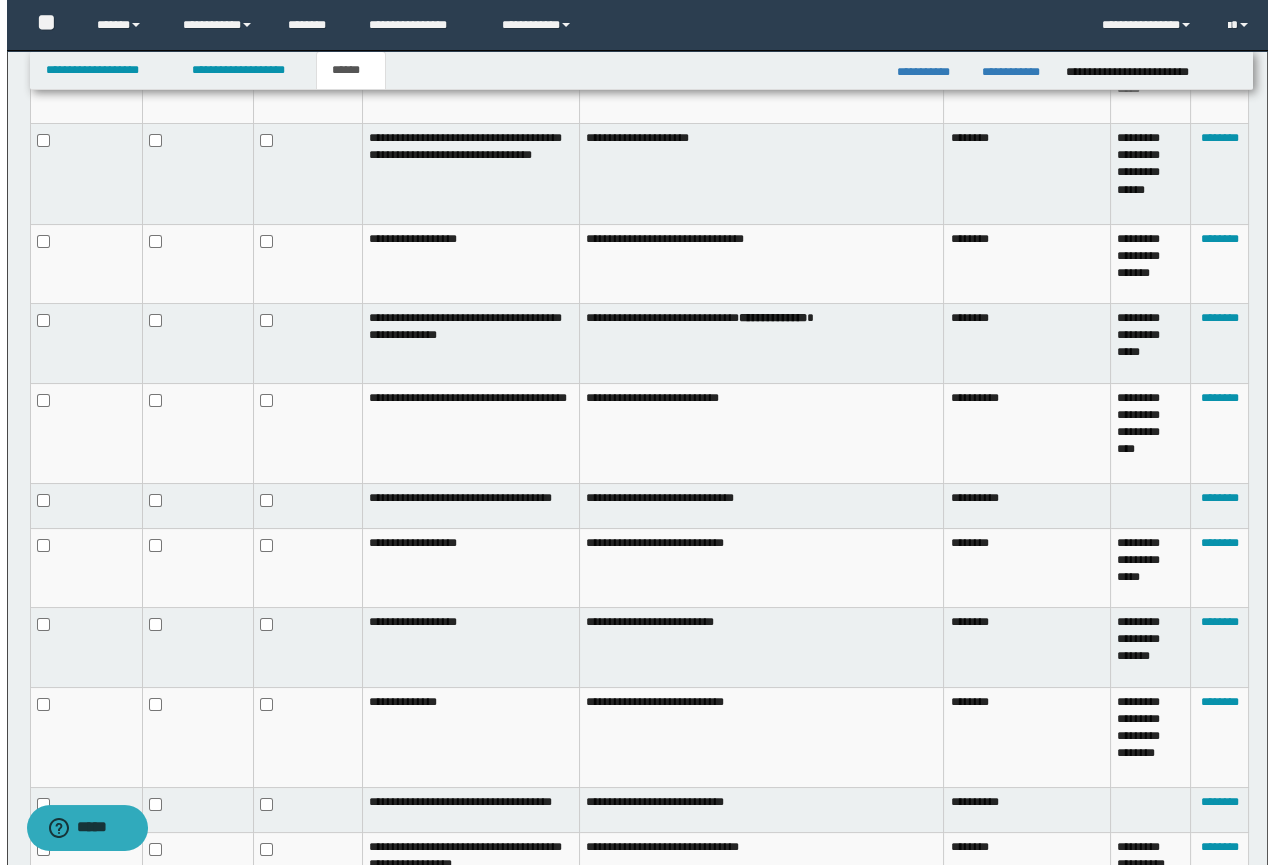 scroll, scrollTop: 823, scrollLeft: 0, axis: vertical 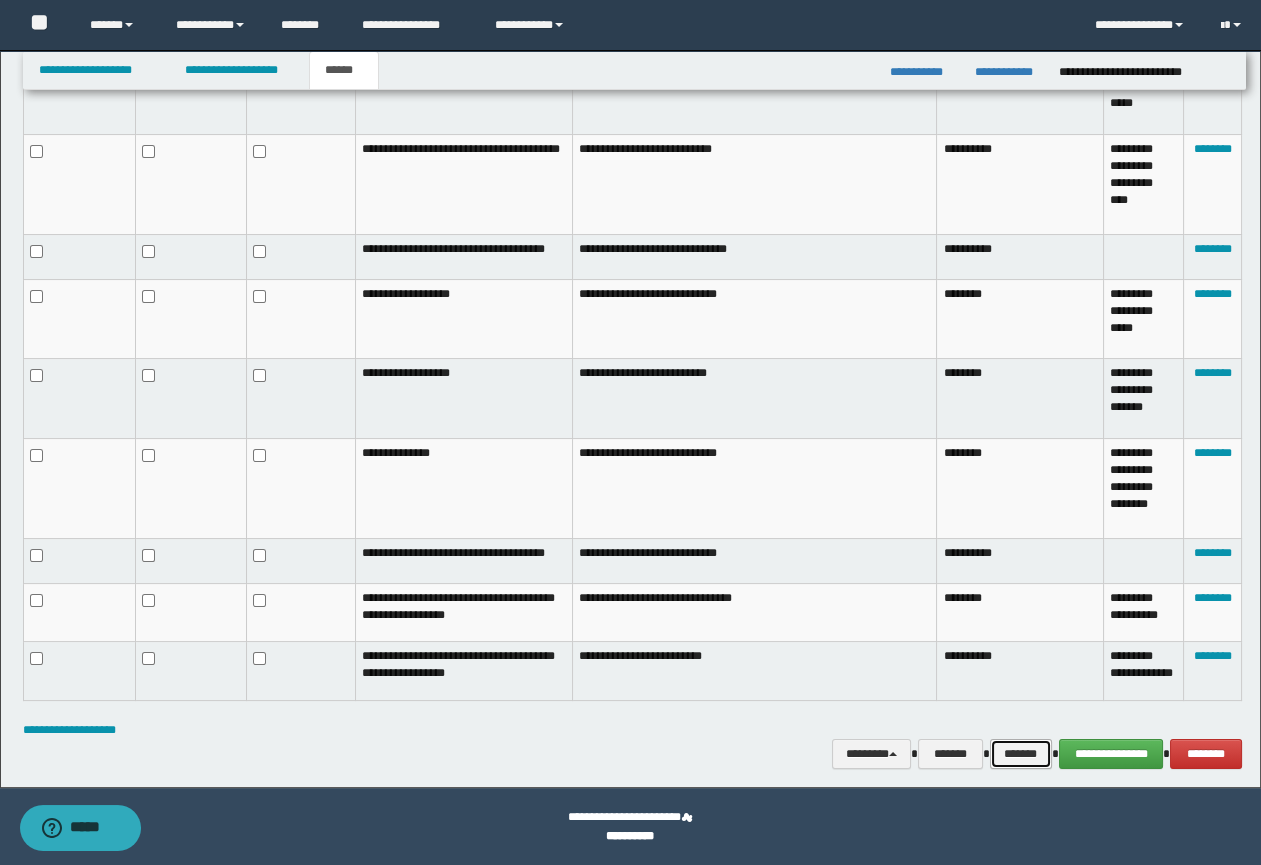 click on "*******" at bounding box center [1021, 754] 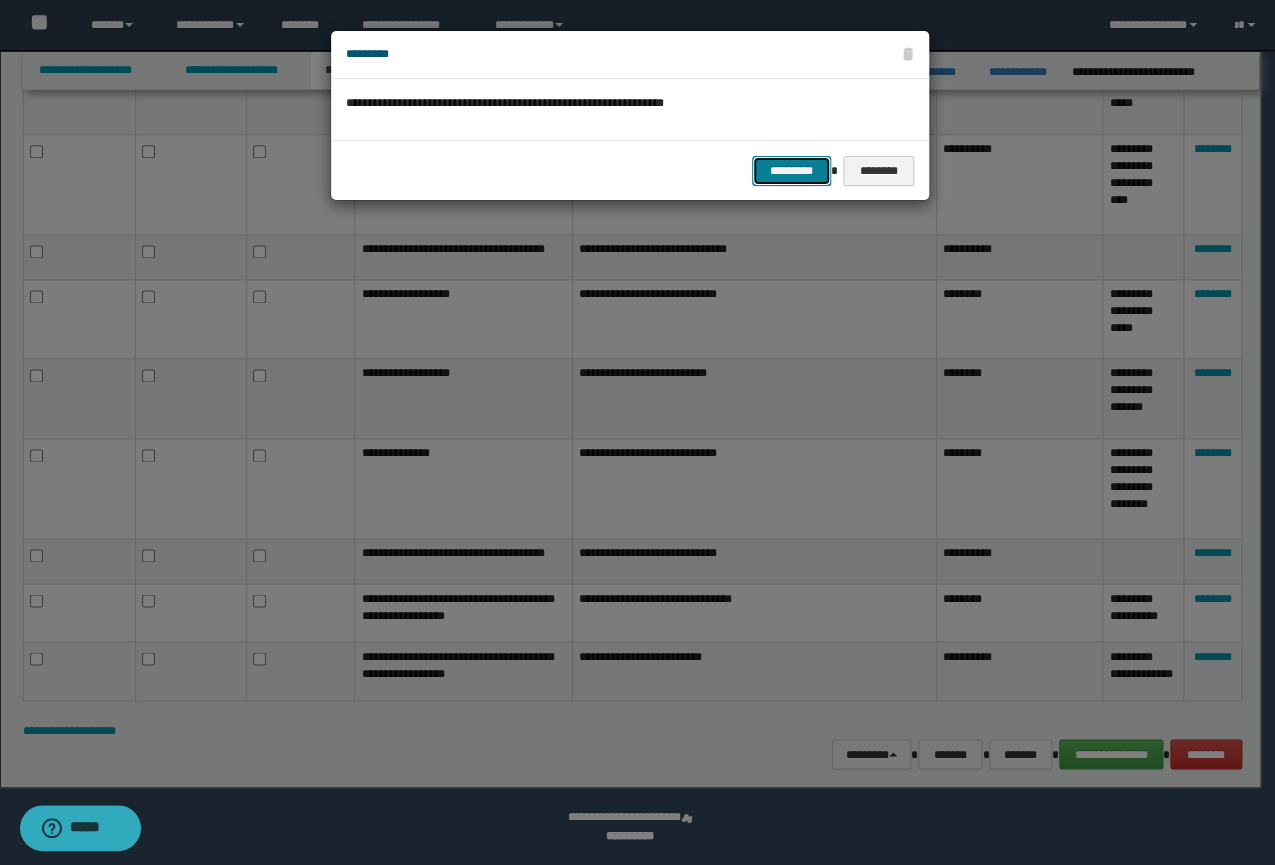 click on "*********" at bounding box center [791, 171] 